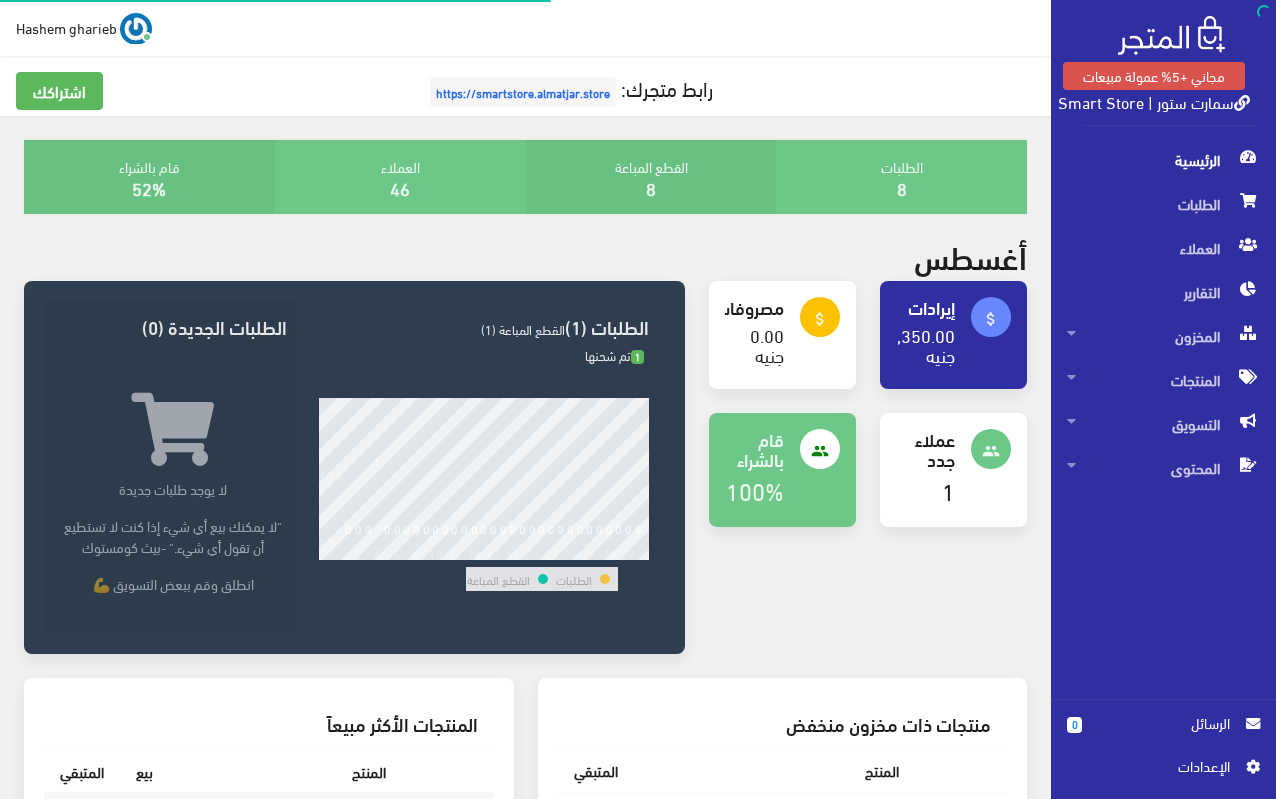 scroll, scrollTop: 0, scrollLeft: 0, axis: both 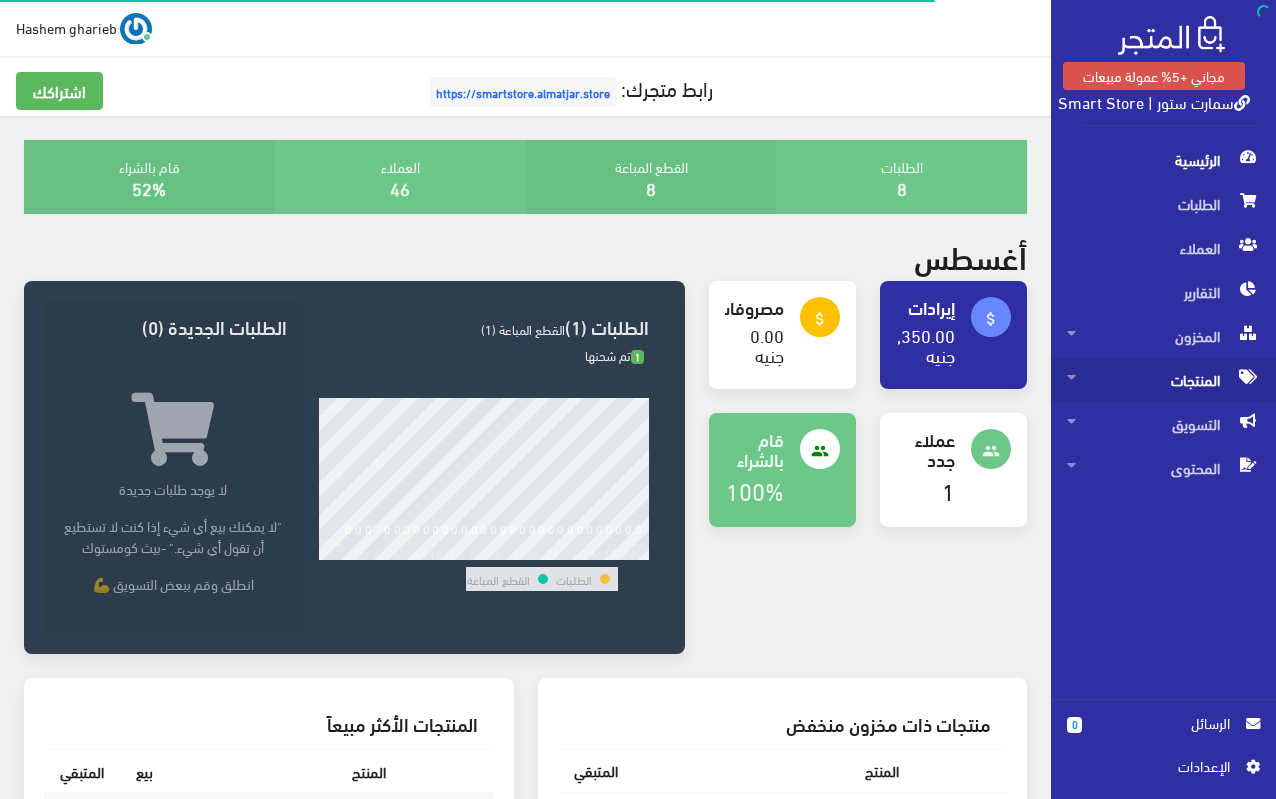 click on "المنتجات" at bounding box center [1163, 380] 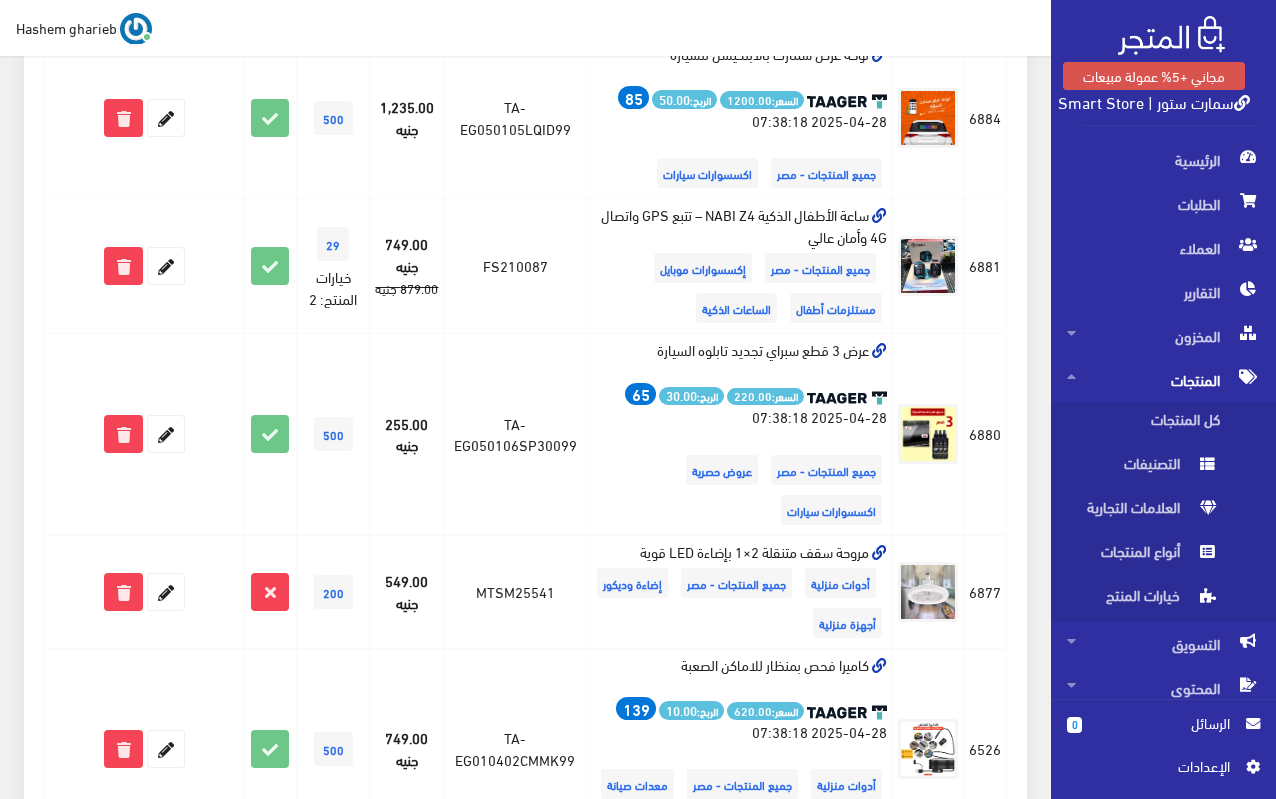 scroll, scrollTop: 1400, scrollLeft: 0, axis: vertical 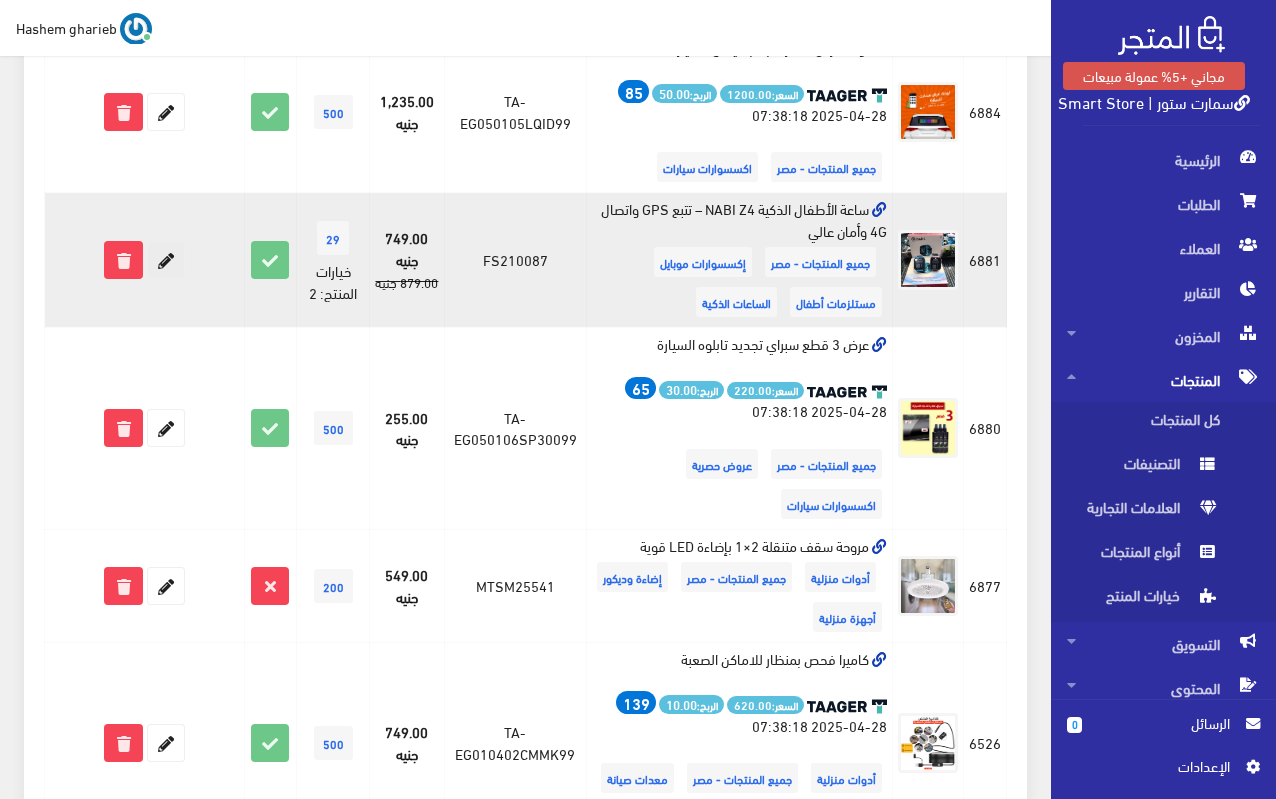 click at bounding box center (166, 260) 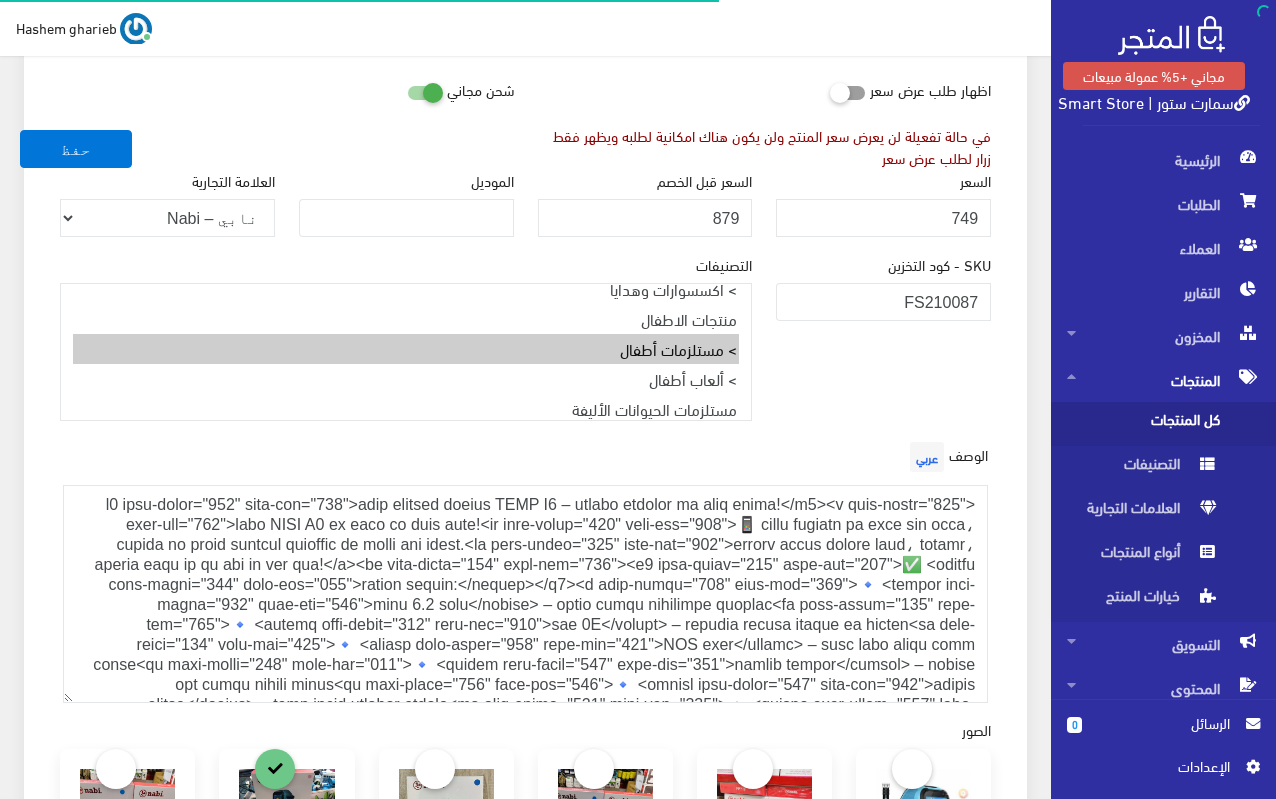 select on "27" 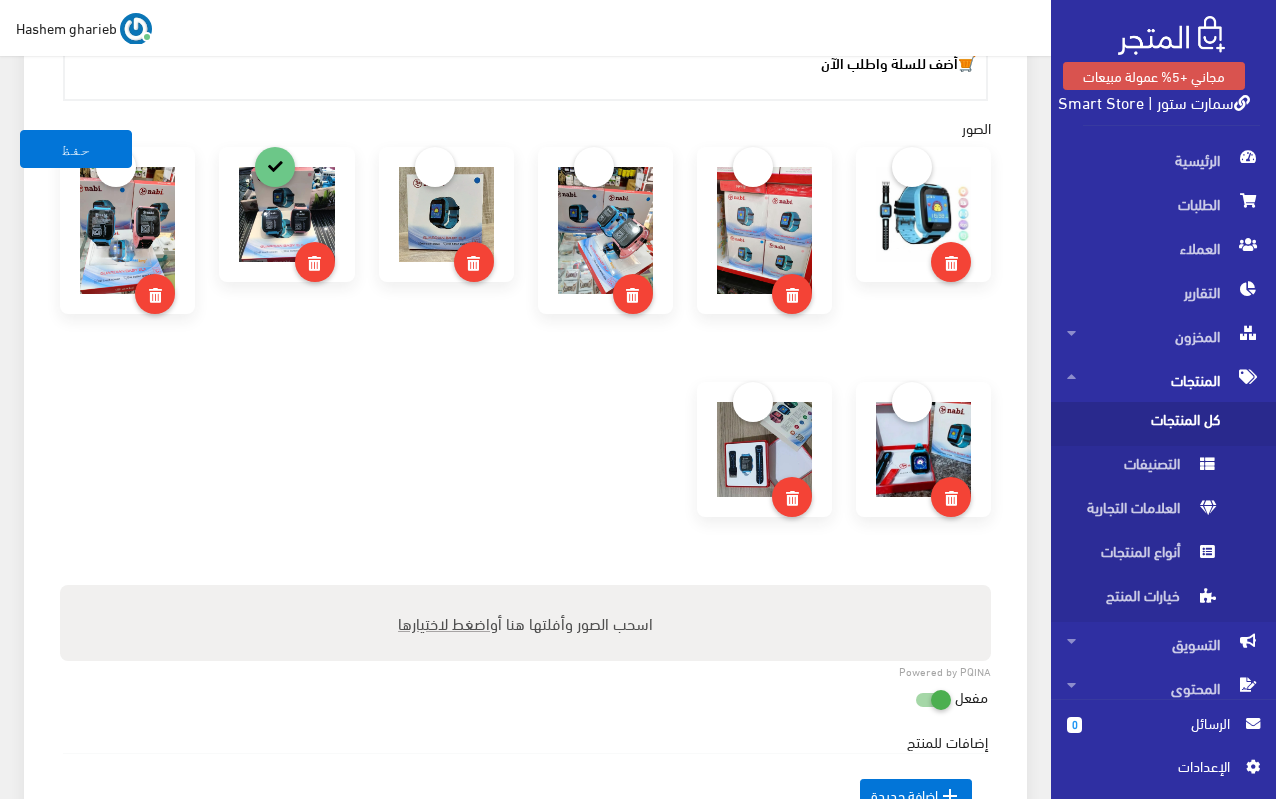 scroll, scrollTop: 1300, scrollLeft: 0, axis: vertical 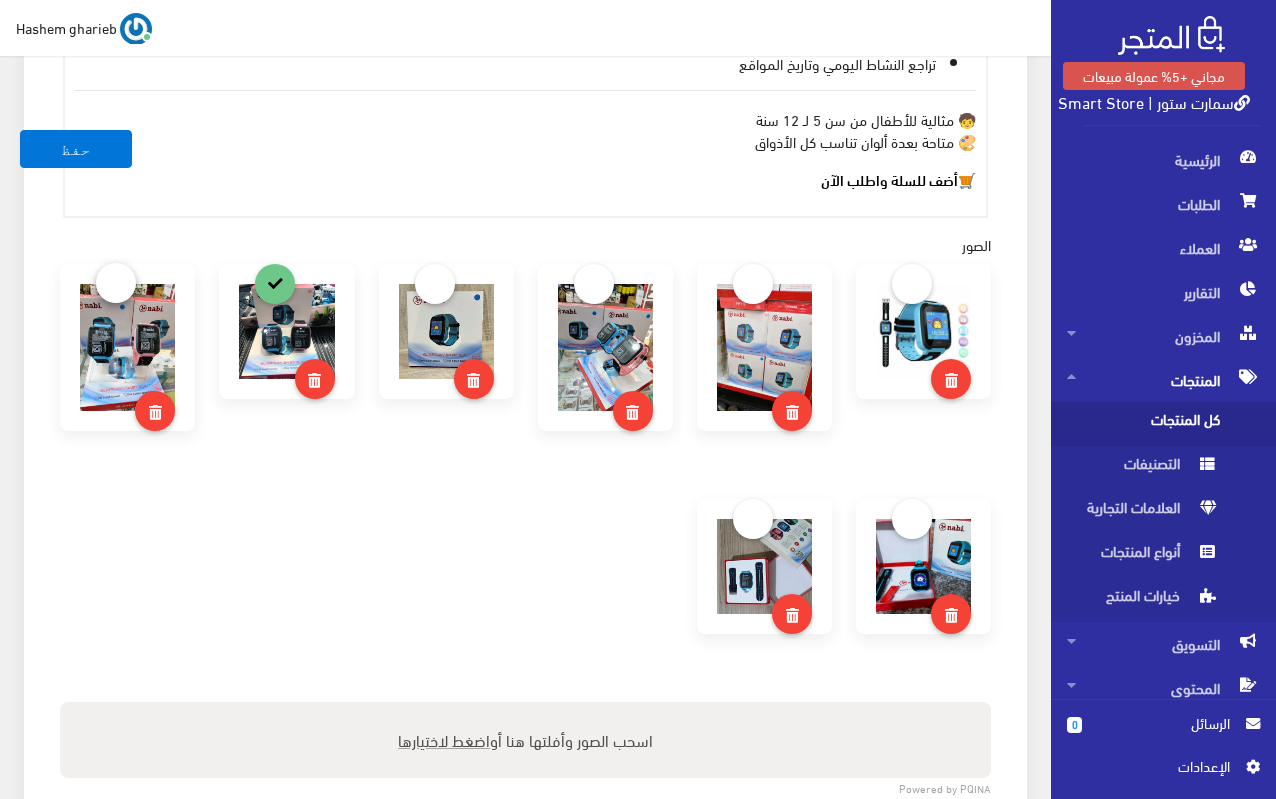 click at bounding box center [116, 283] 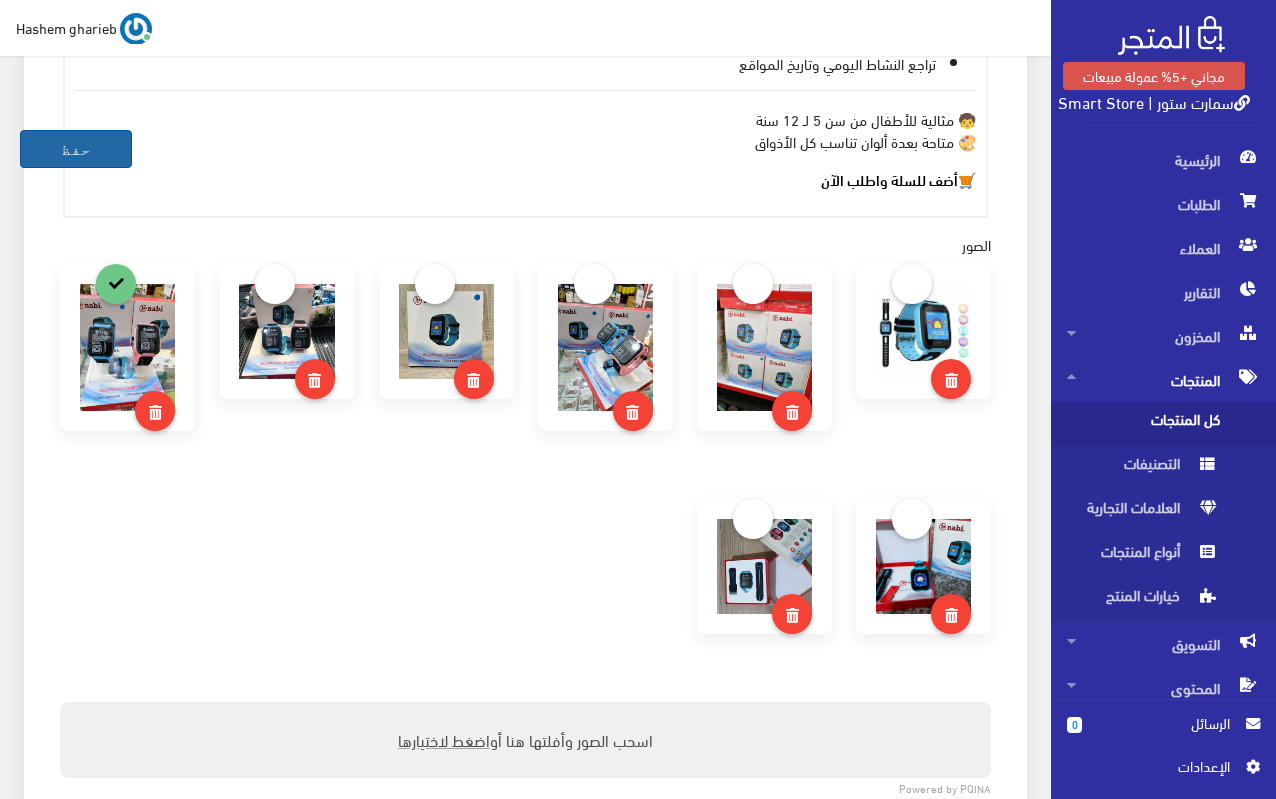 click on "حفظ" at bounding box center (76, 149) 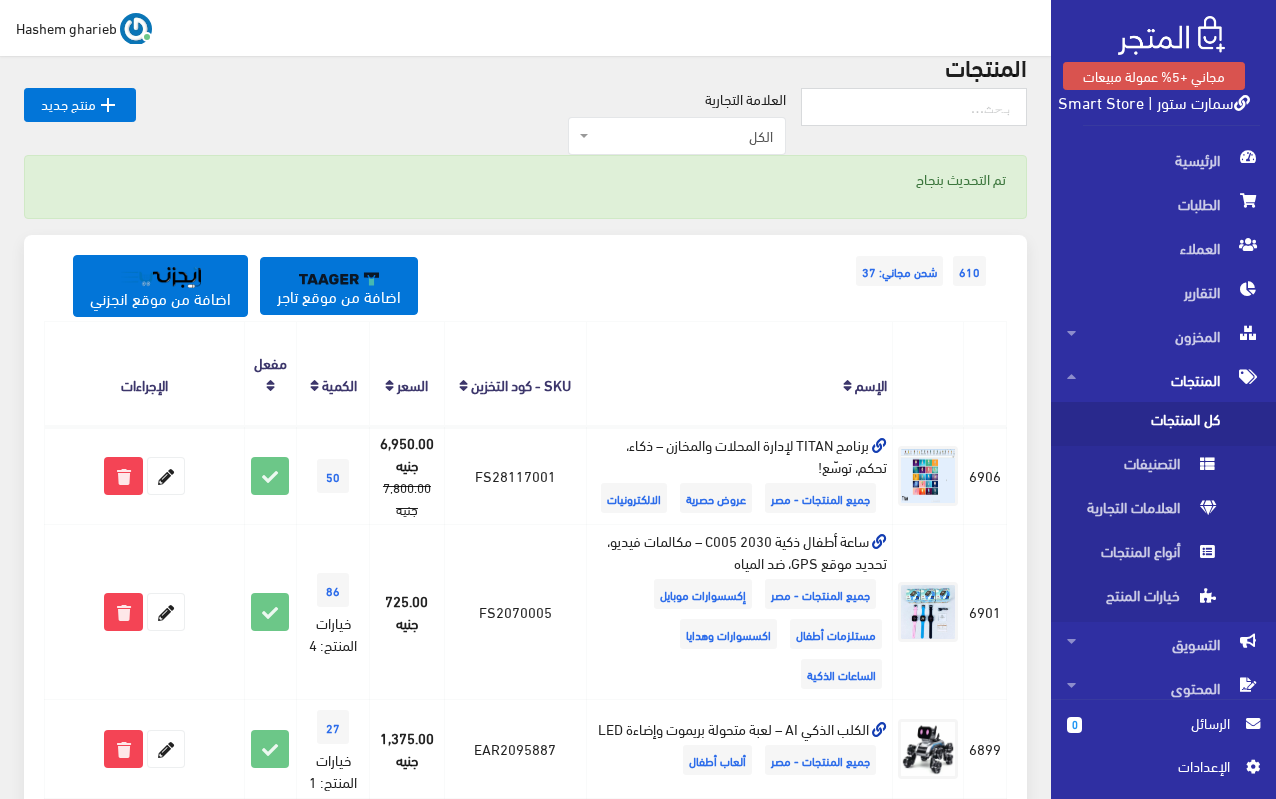 scroll, scrollTop: 100, scrollLeft: 0, axis: vertical 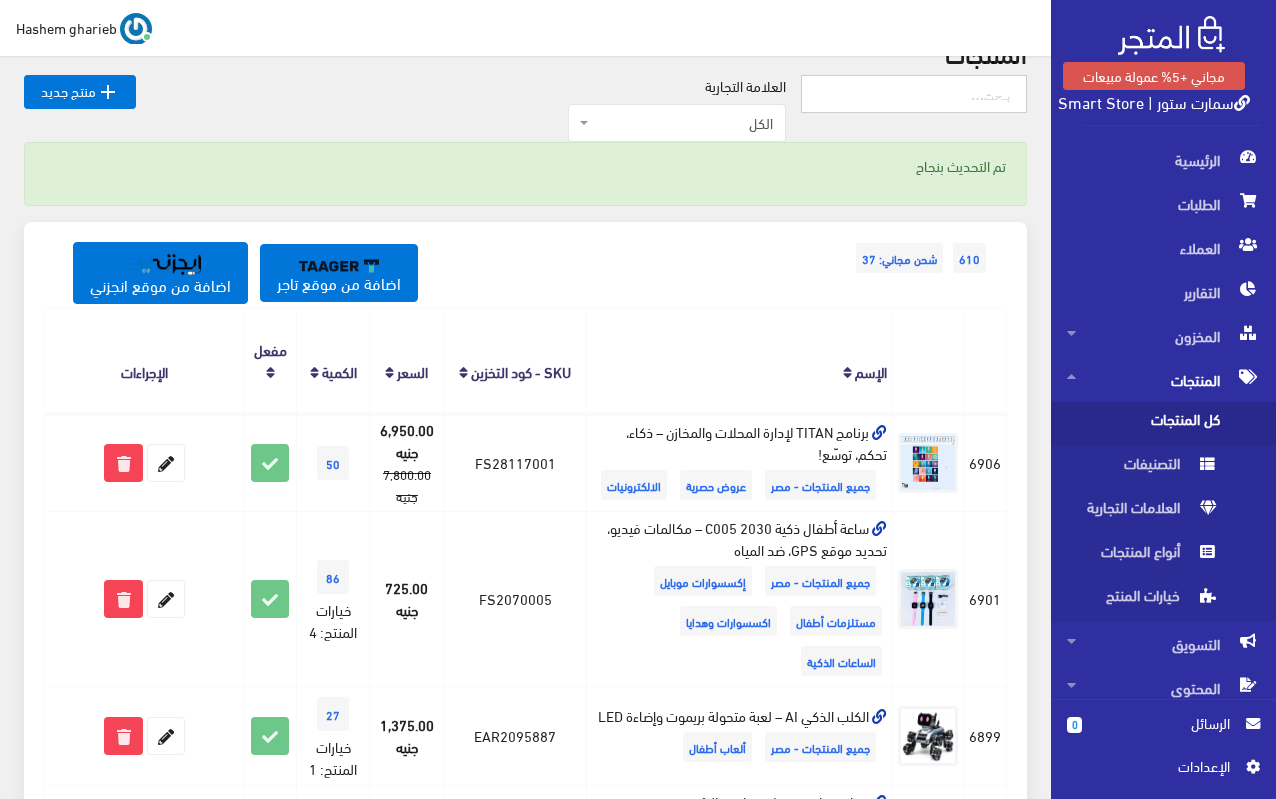 click at bounding box center (914, 94) 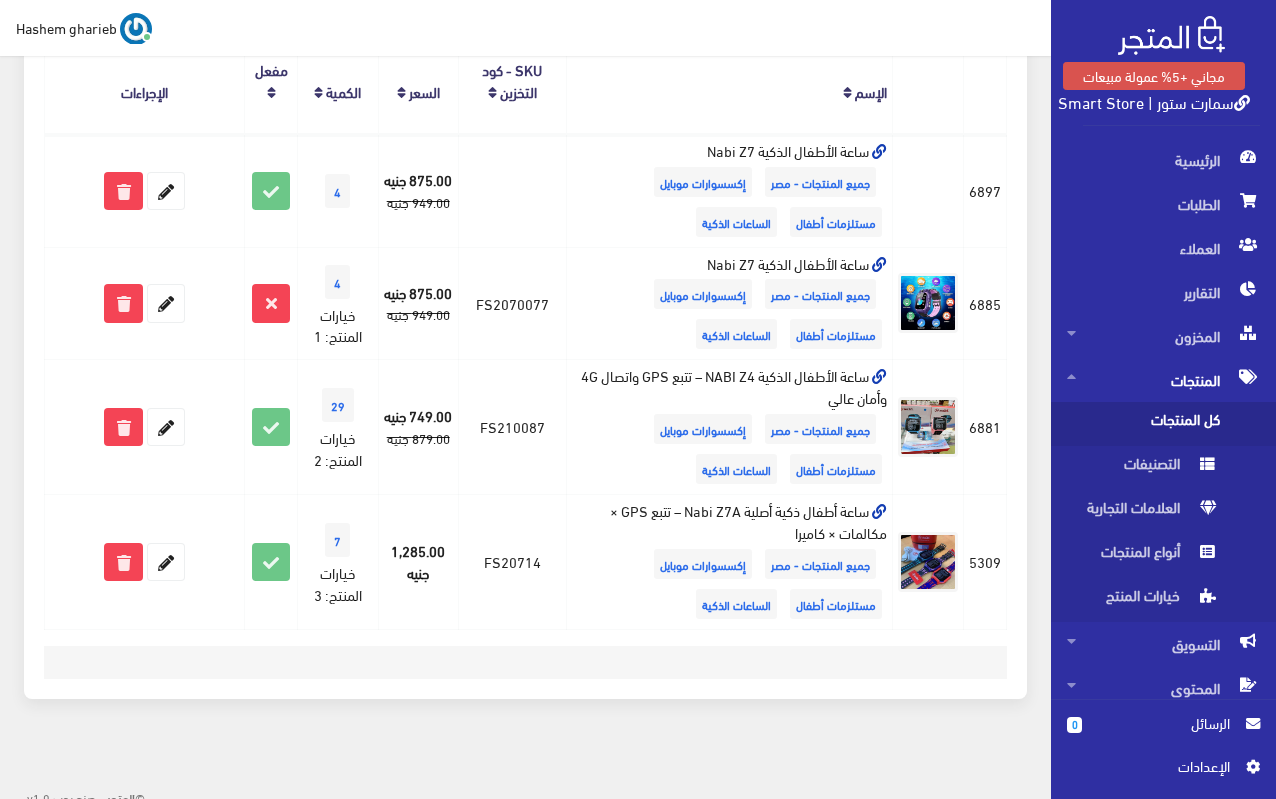 scroll, scrollTop: 311, scrollLeft: 0, axis: vertical 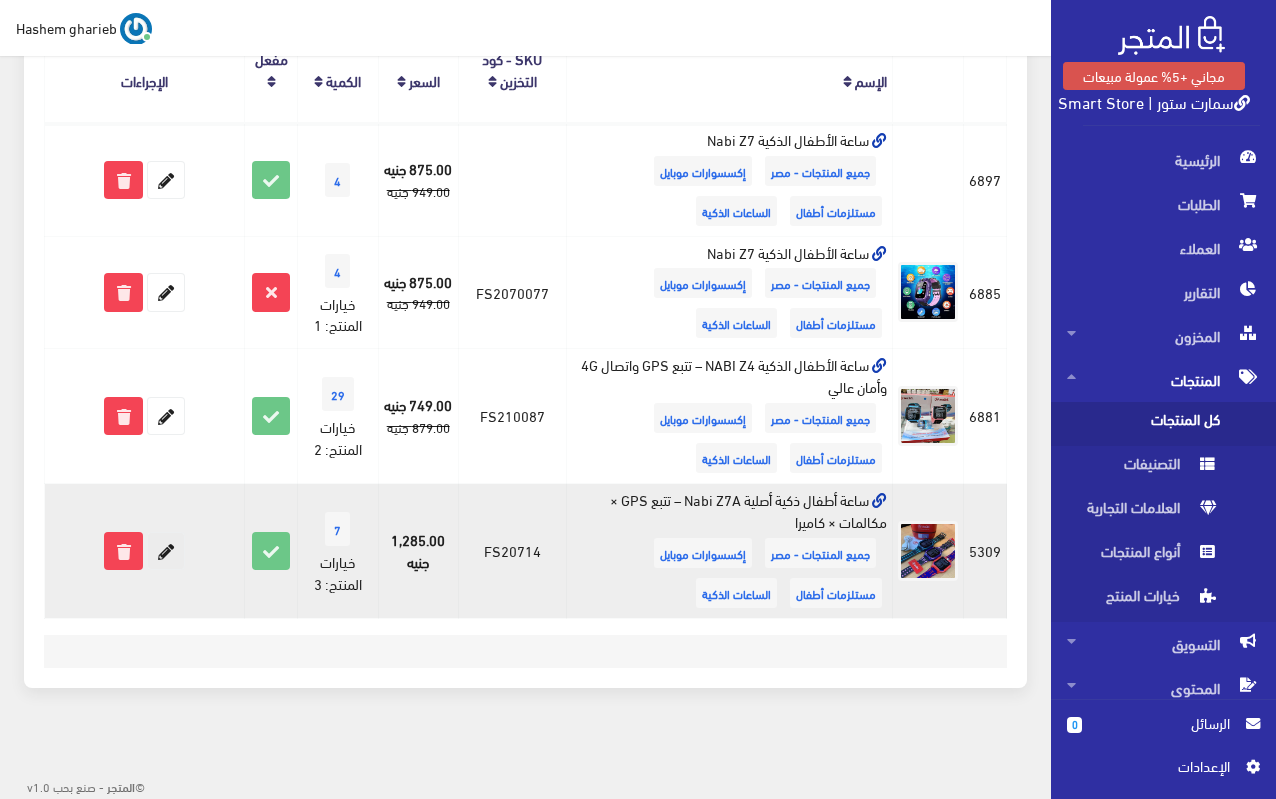 click at bounding box center [166, 551] 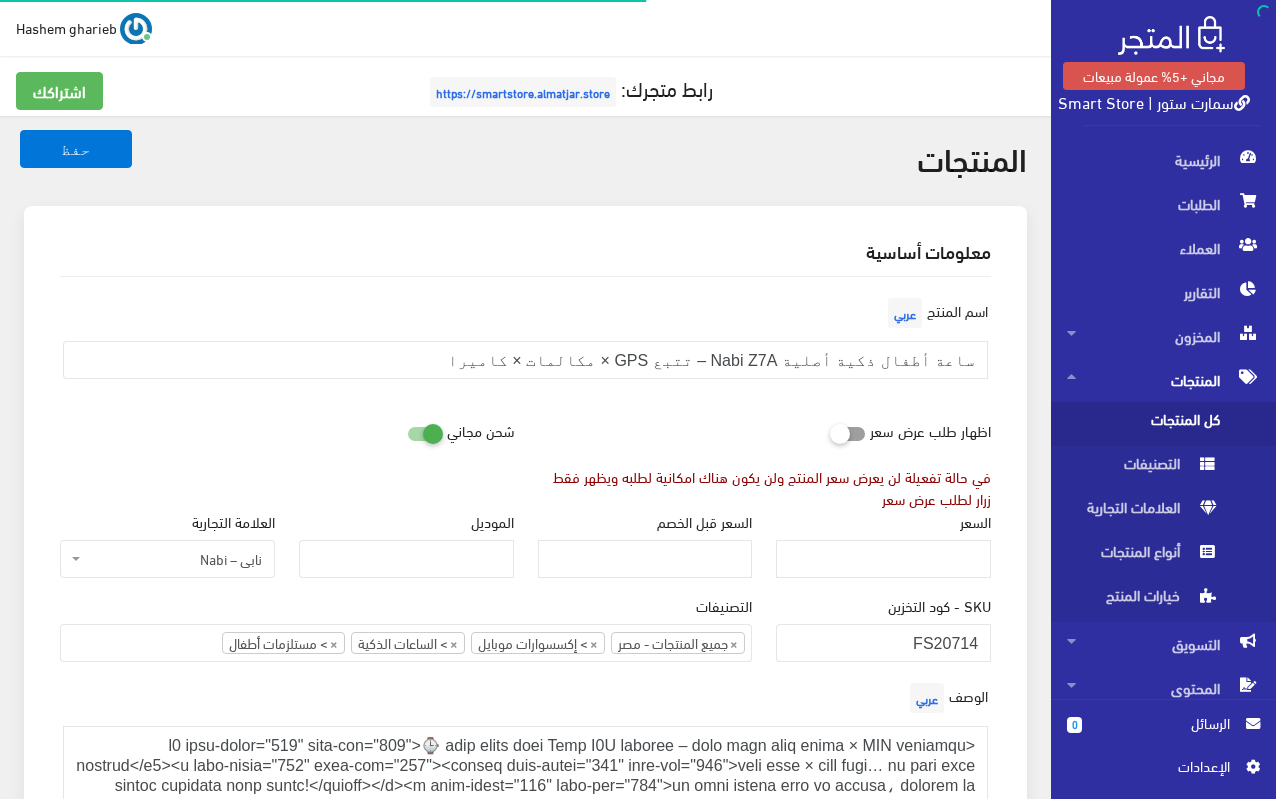 select on "27" 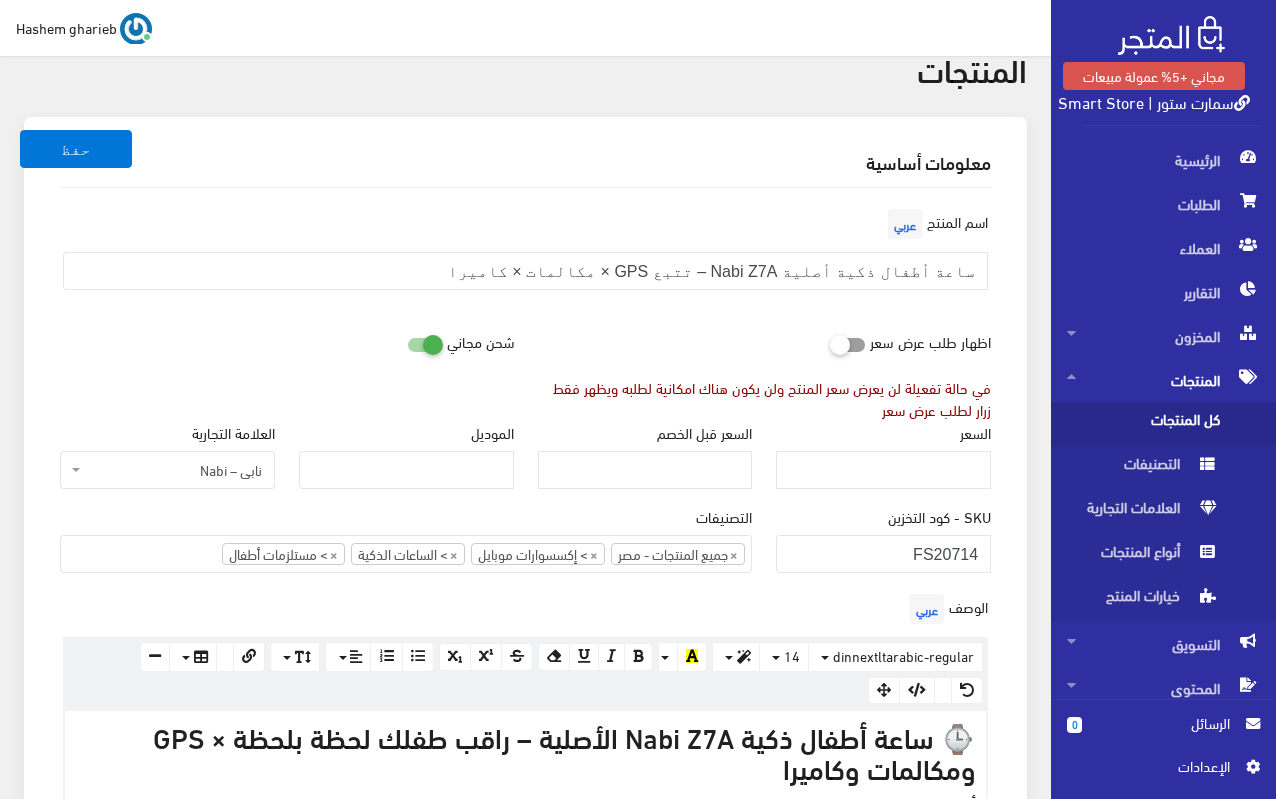 scroll, scrollTop: 200, scrollLeft: 0, axis: vertical 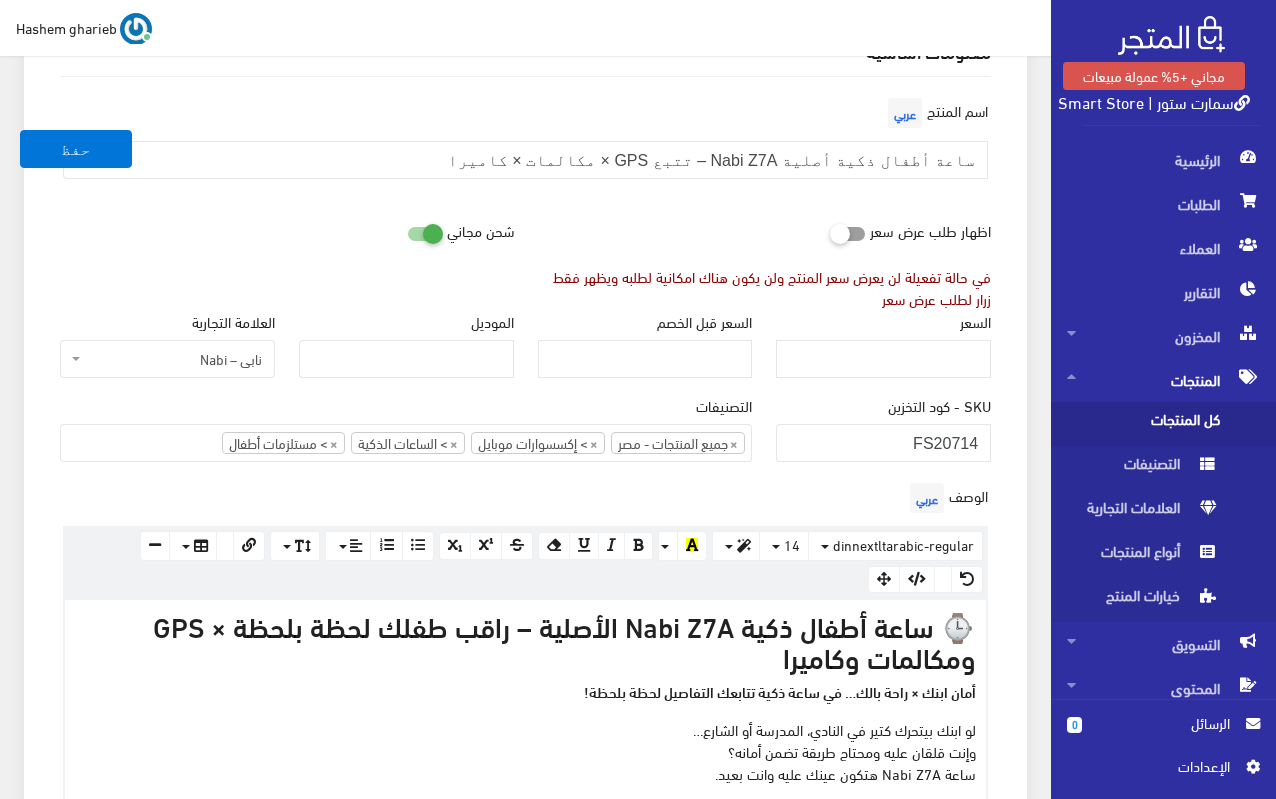 click at bounding box center [407, 233] 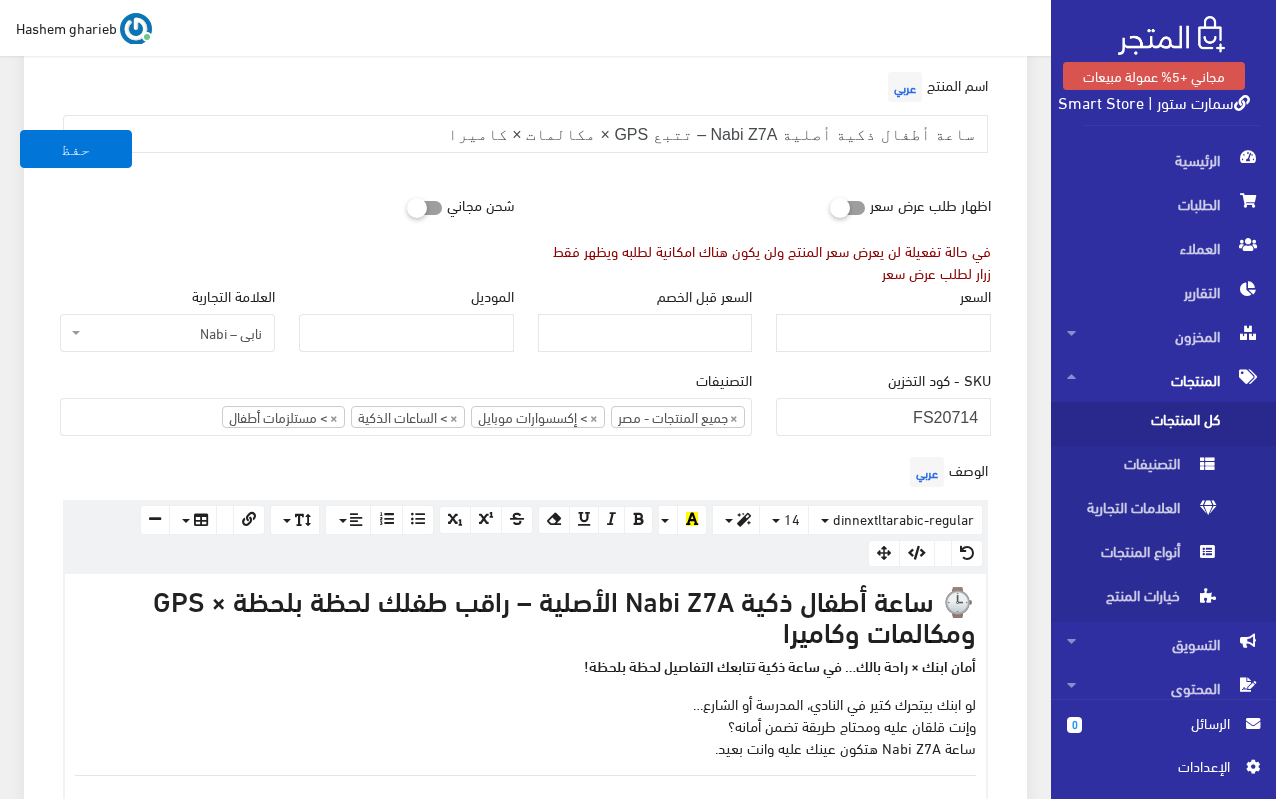 scroll, scrollTop: 300, scrollLeft: 0, axis: vertical 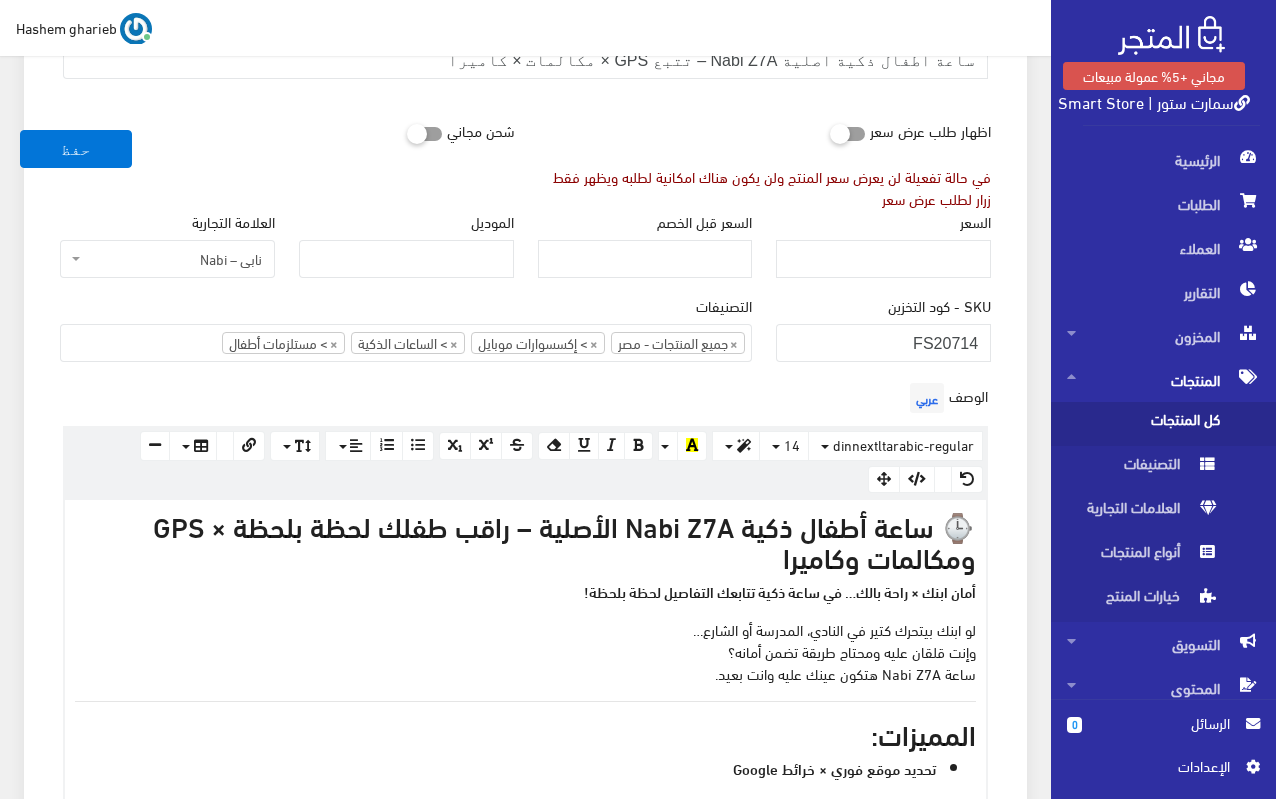 click on "معلومات أساسية
اسم المنتج  عربي
ساعة أطفال ذكية أصلية Nabi Z7A – تتبع GPS × مكالمات × كاميرا
اظهار طلب عرض سعر
في حالة تفعيلة لن يعرض سعر المنتج ولن يكون هناك امكانية لطلبه ويظهر فقط زرار لطلب عرض سعر" at bounding box center (525, 1506) 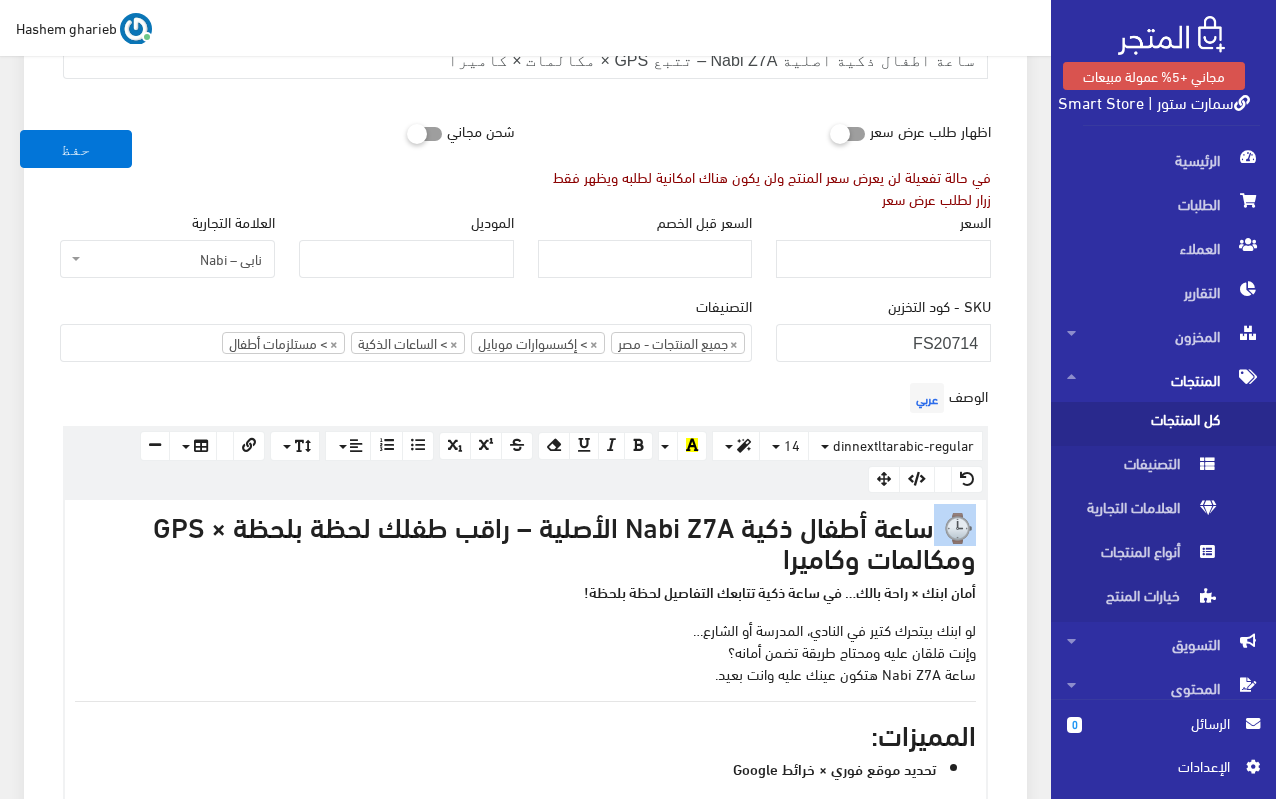 drag, startPoint x: 932, startPoint y: 524, endPoint x: 984, endPoint y: 525, distance: 52.009613 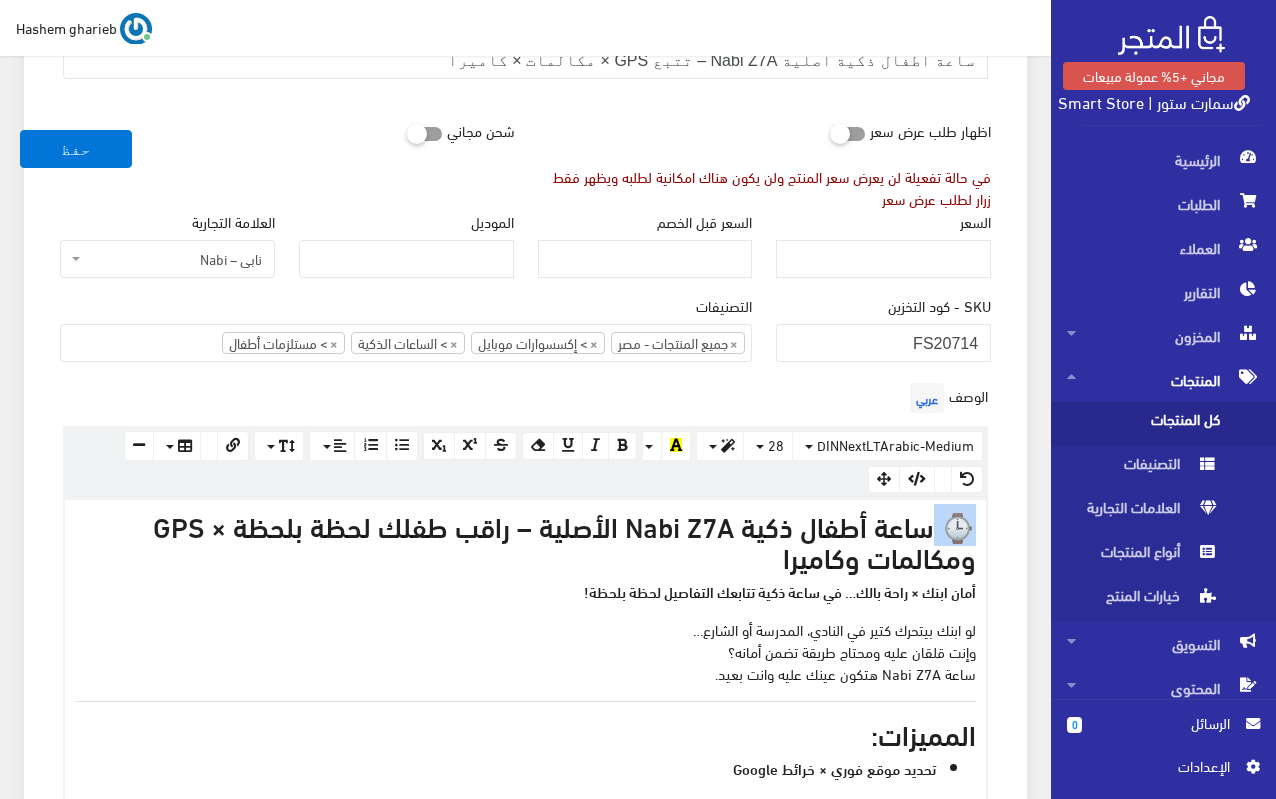 type 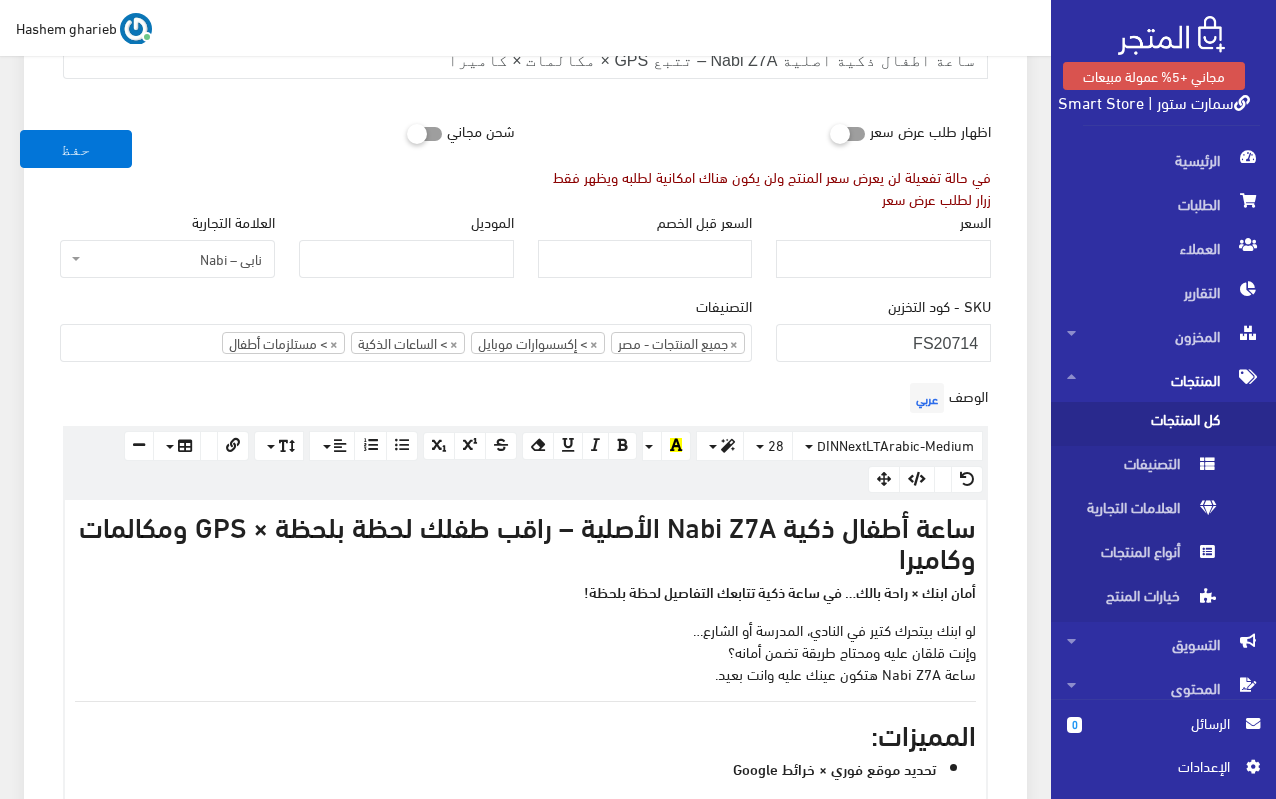click on "ساعة أطفال ذكية Nabi Z7A الأصلية – راقب طفلك لحظة بلحظة × GPS ومكالمات وكاميرا" at bounding box center (525, 541) 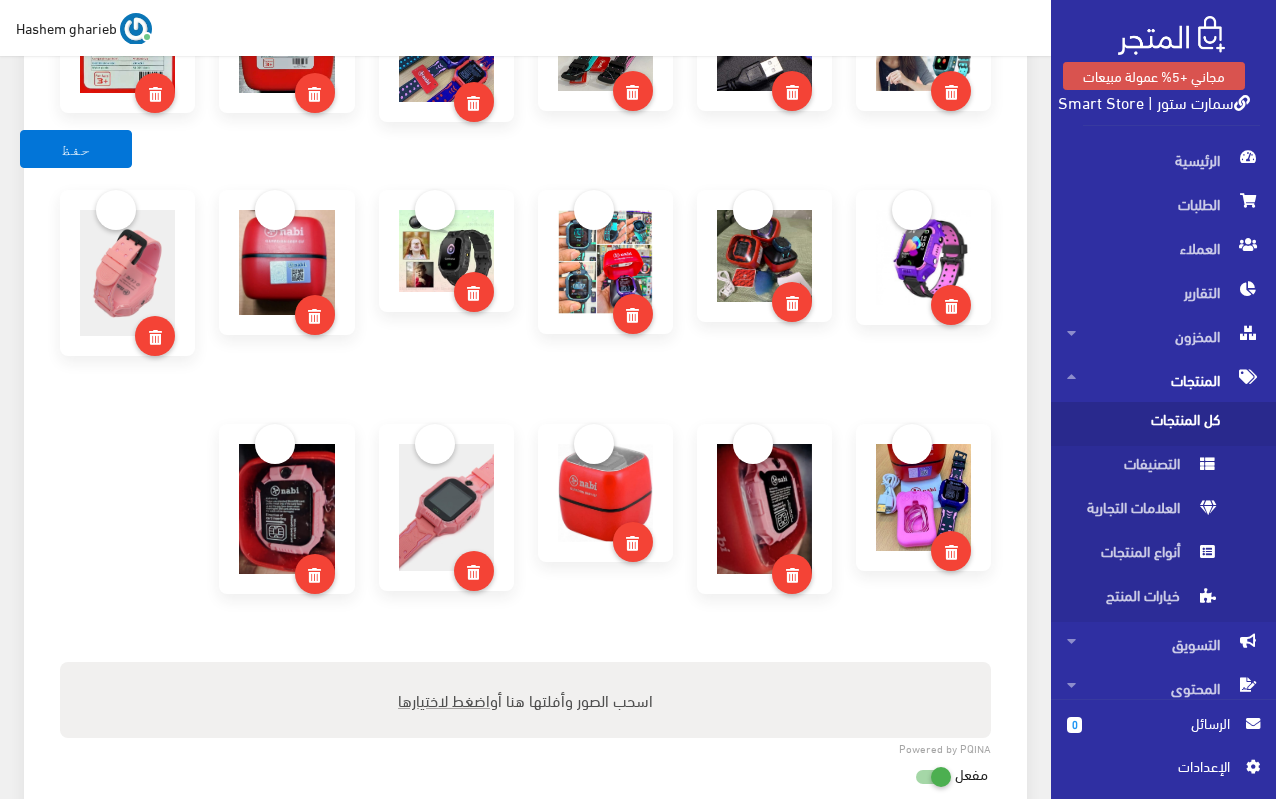 scroll, scrollTop: 1500, scrollLeft: 0, axis: vertical 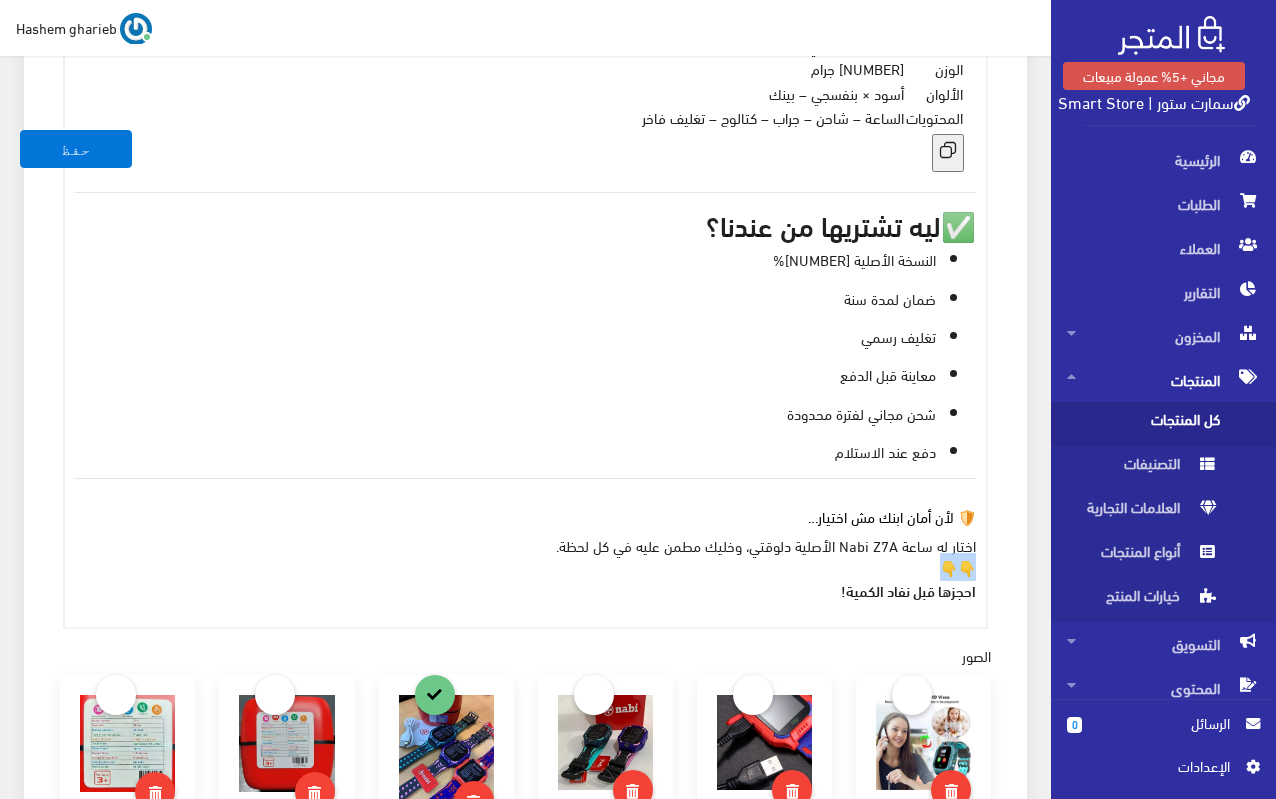 drag, startPoint x: 936, startPoint y: 515, endPoint x: 1007, endPoint y: 518, distance: 71.063354 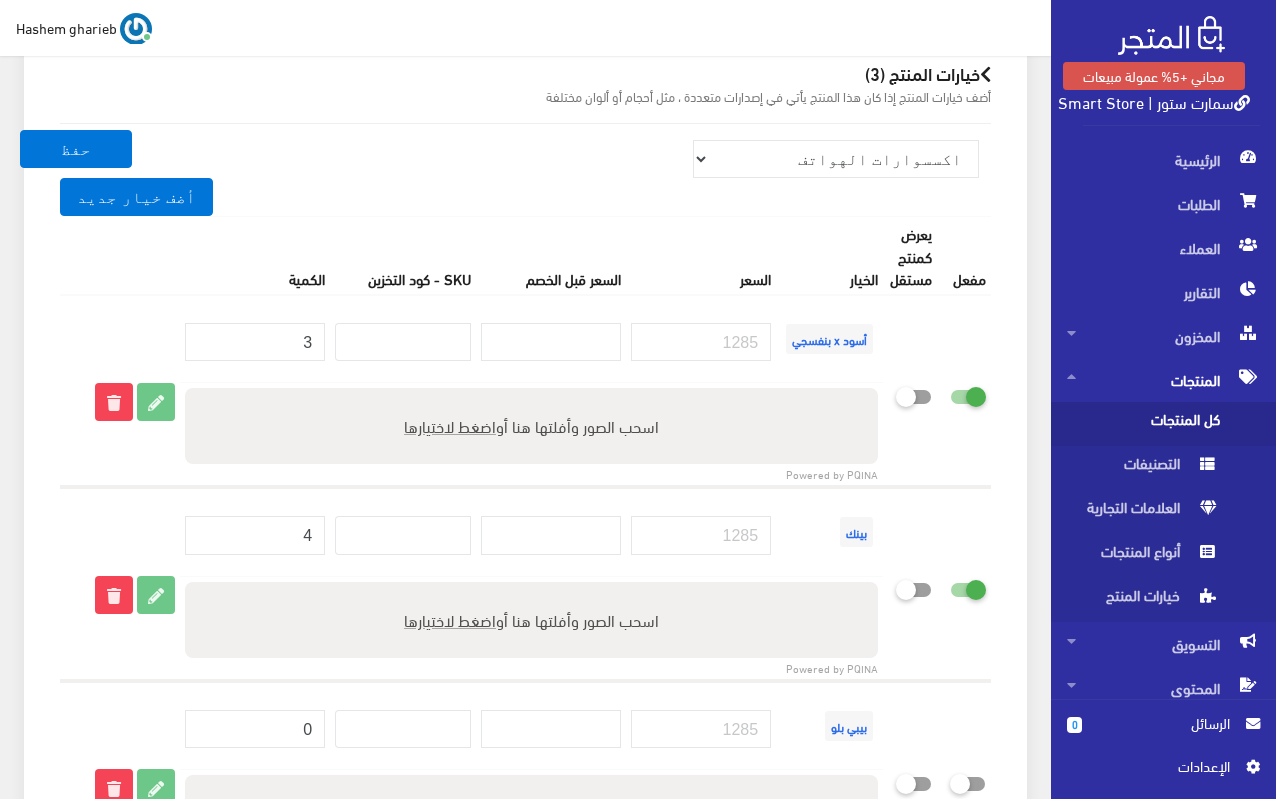 scroll, scrollTop: 3400, scrollLeft: 0, axis: vertical 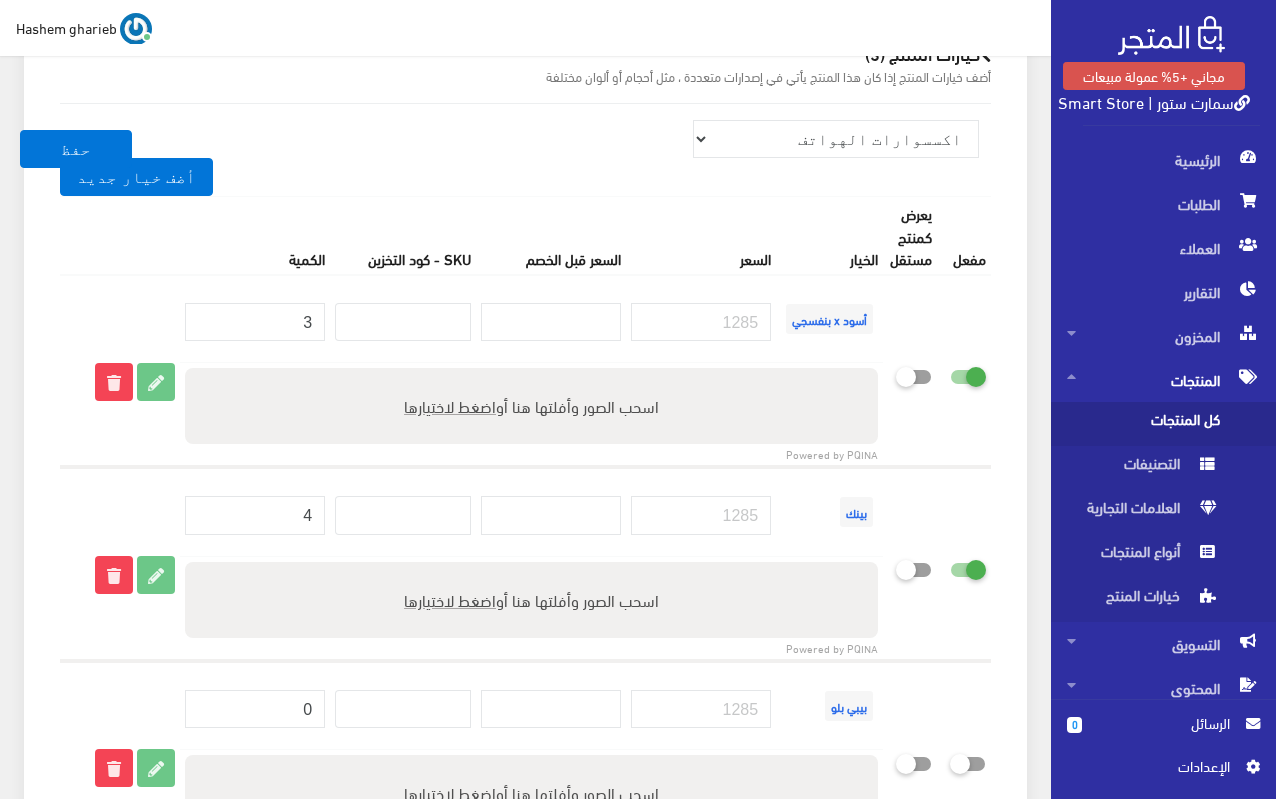 click at bounding box center (950, 569) 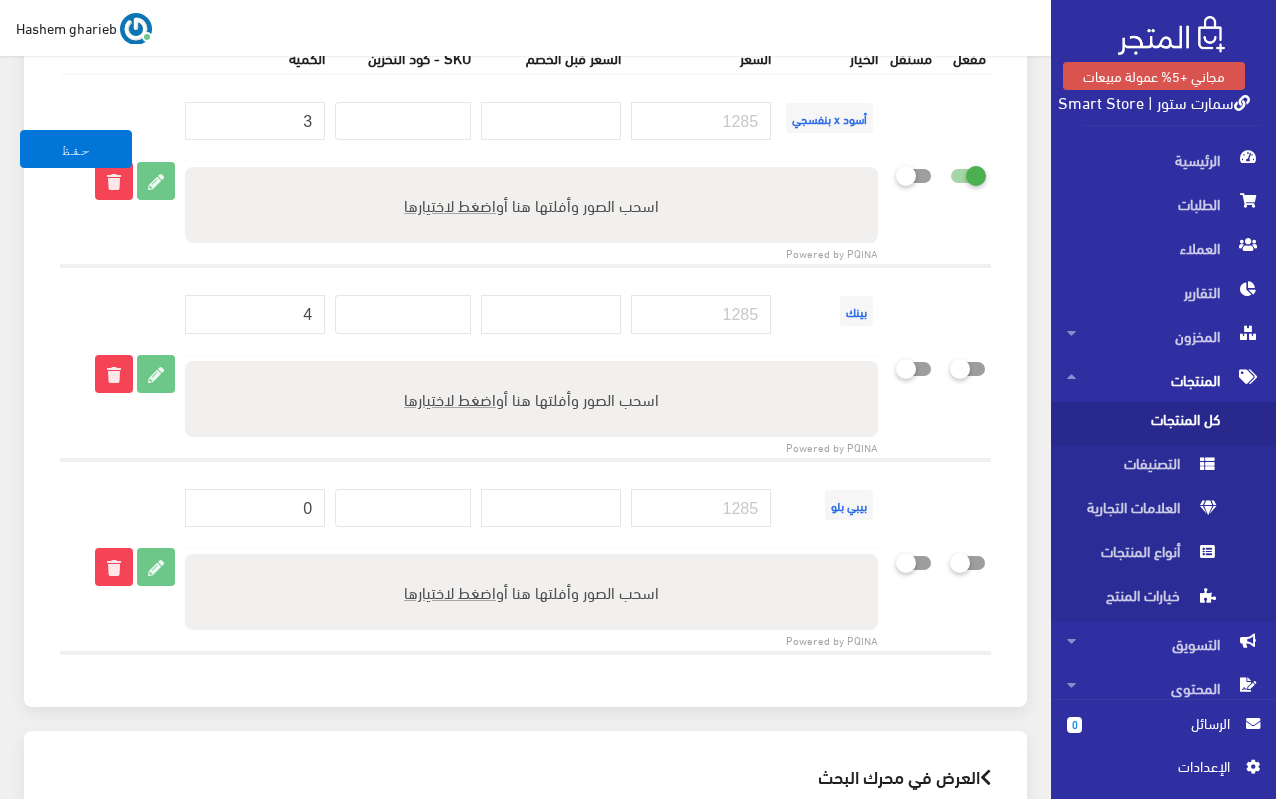 scroll, scrollTop: 3390, scrollLeft: 0, axis: vertical 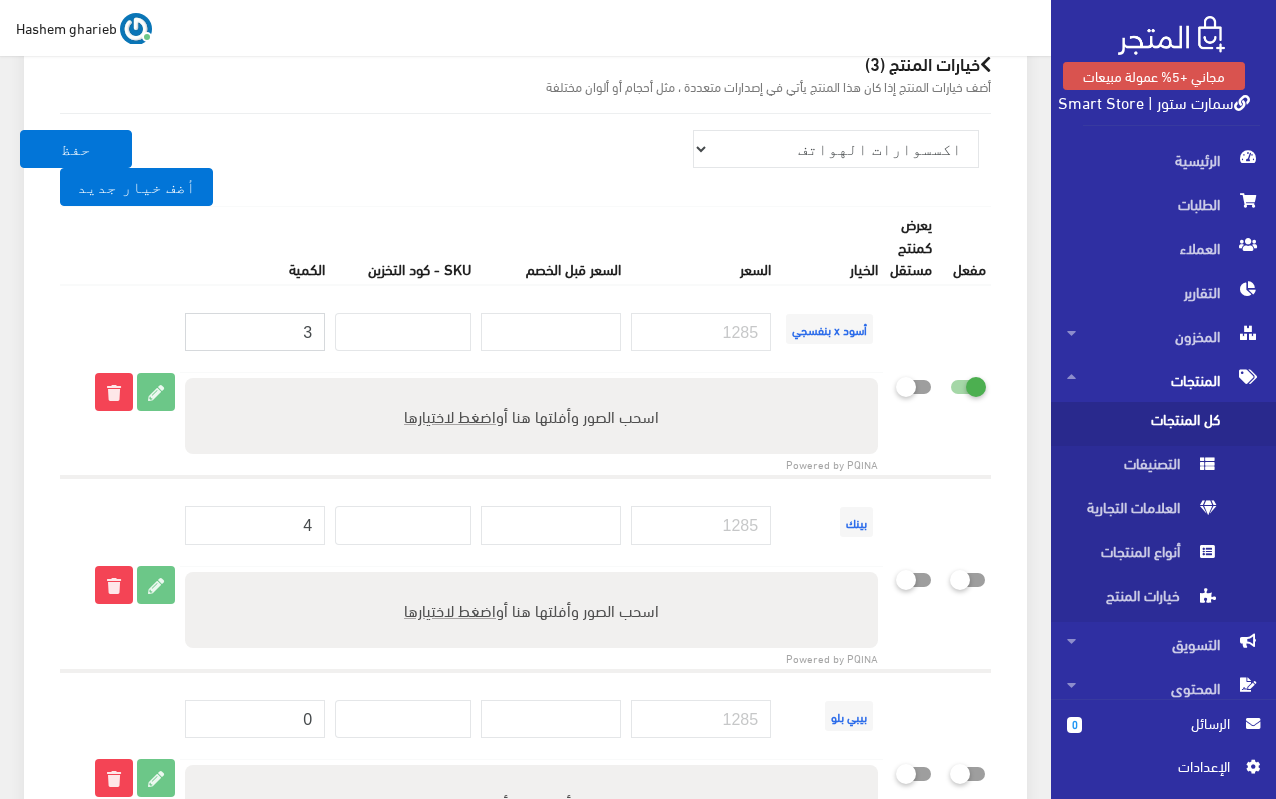 drag, startPoint x: 270, startPoint y: 276, endPoint x: 337, endPoint y: 284, distance: 67.47592 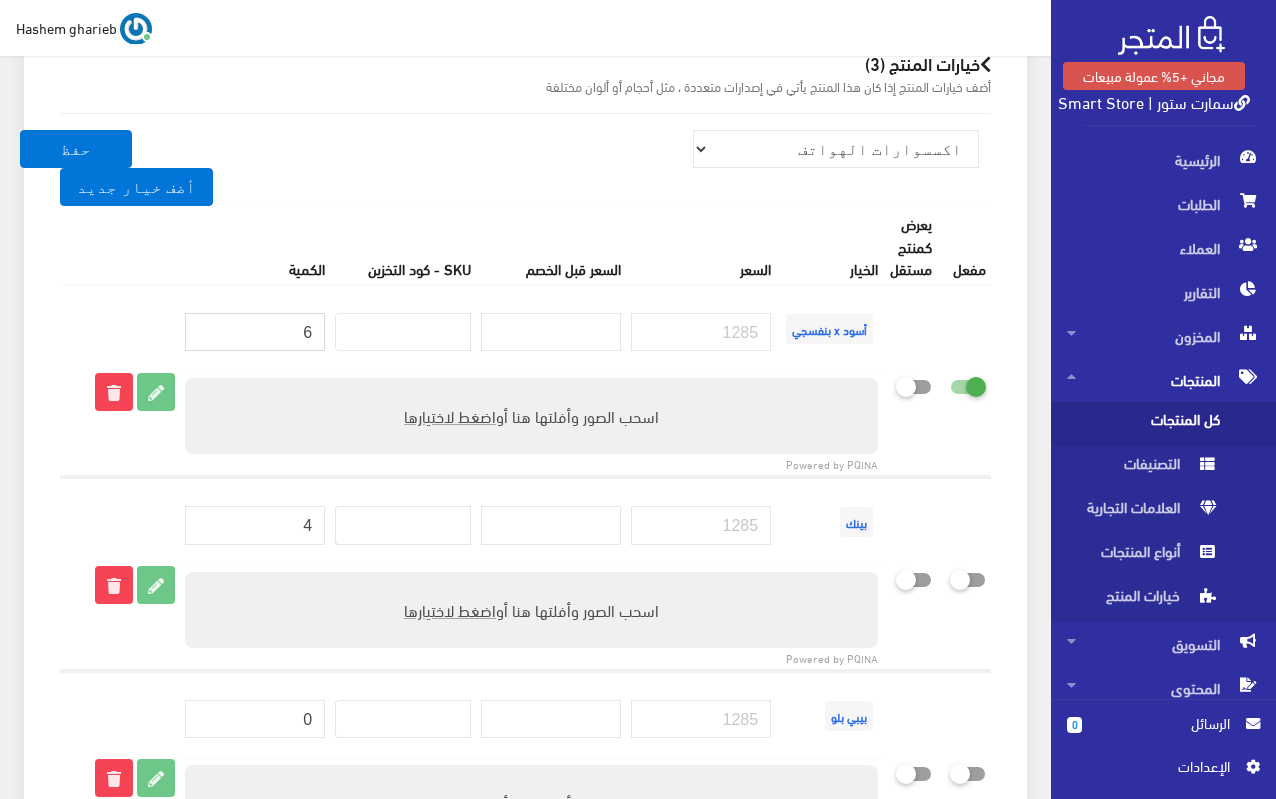 type on "6" 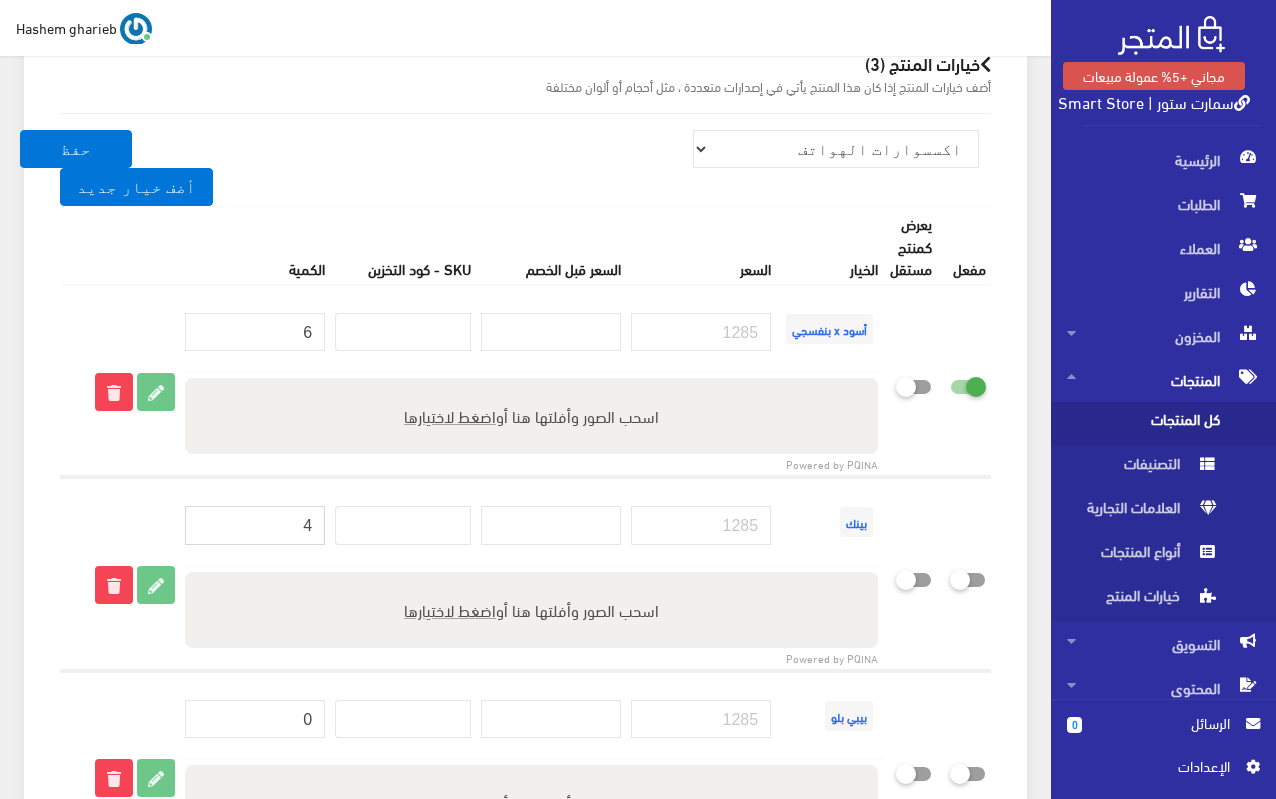 drag, startPoint x: 292, startPoint y: 482, endPoint x: 336, endPoint y: 477, distance: 44.28318 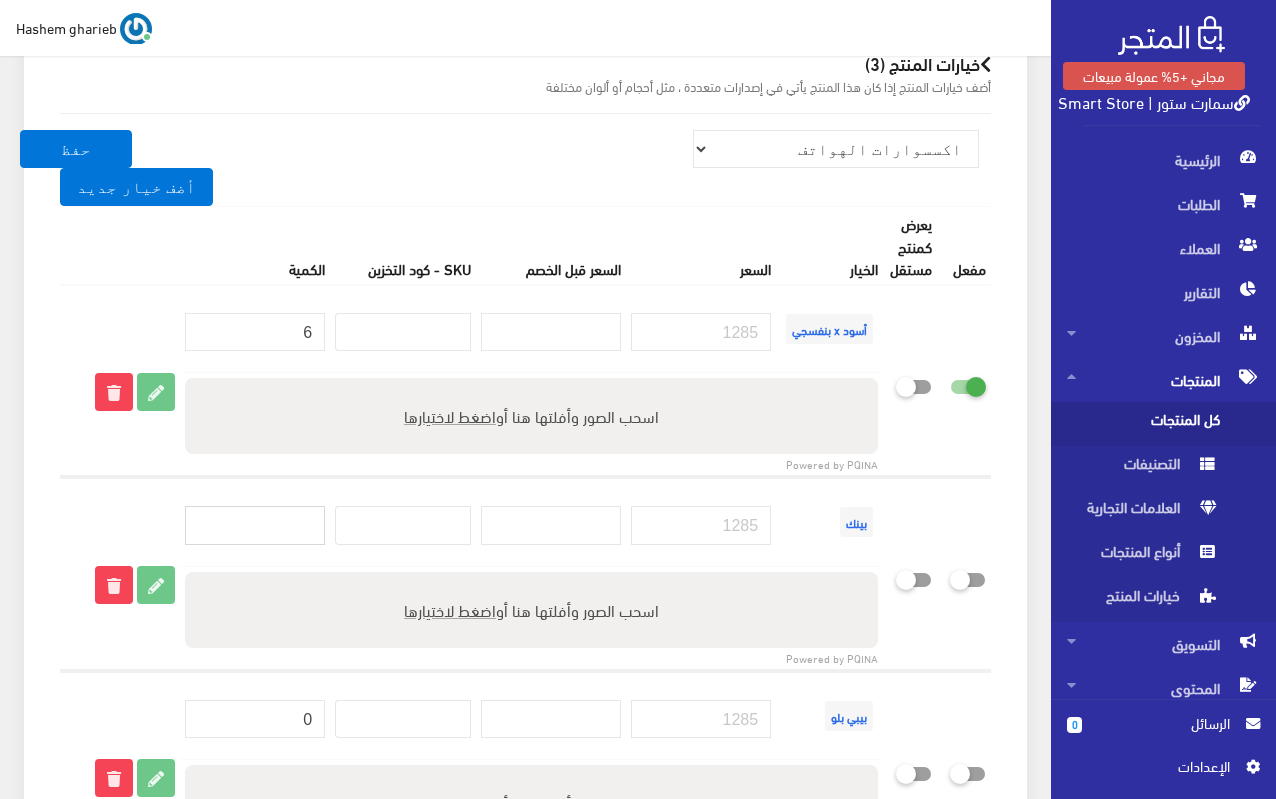 type 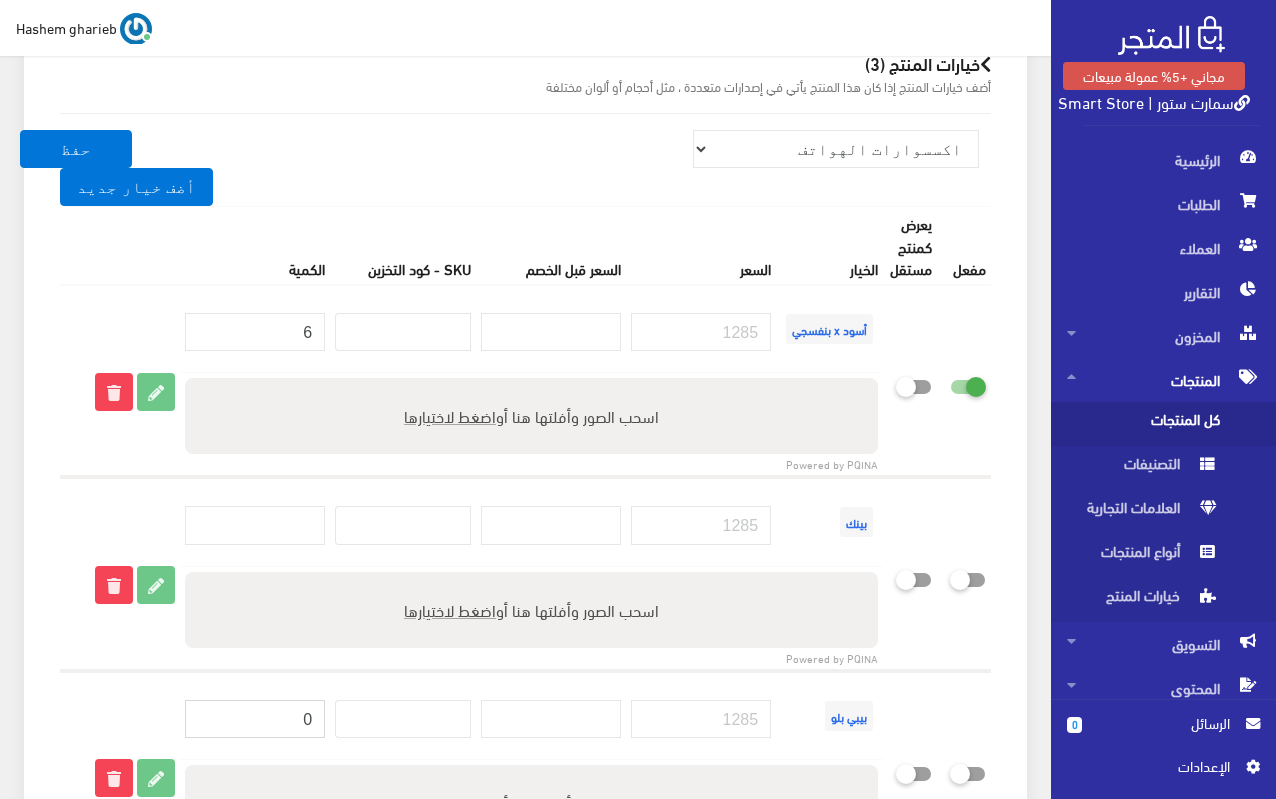 drag, startPoint x: 289, startPoint y: 667, endPoint x: 345, endPoint y: 670, distance: 56.0803 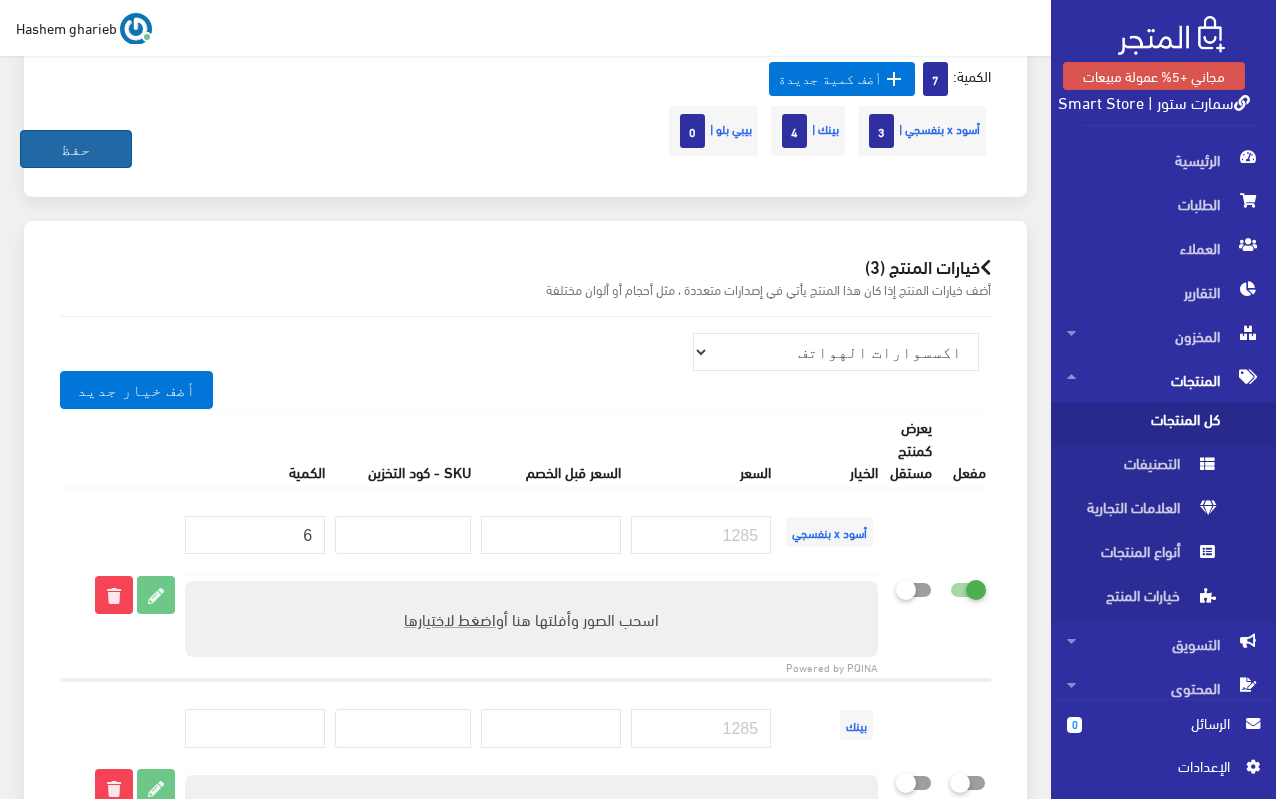 type 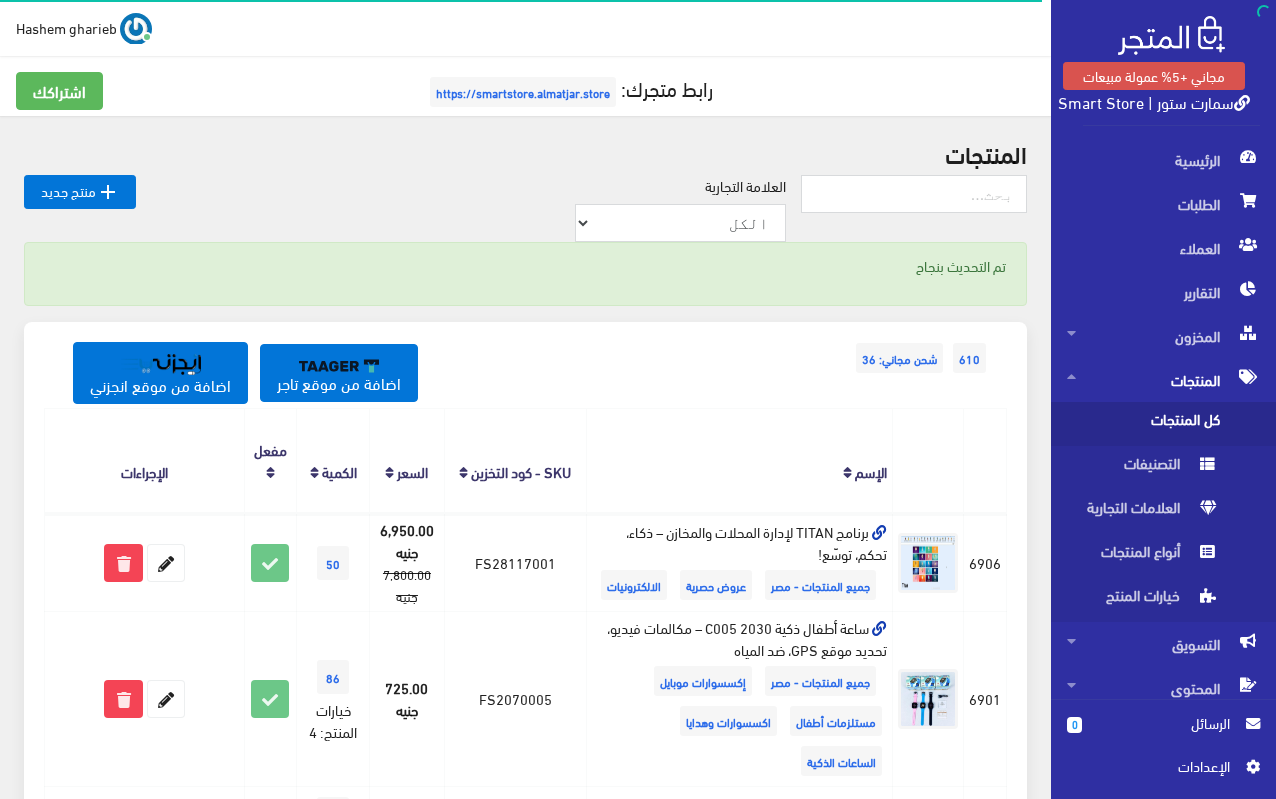 scroll, scrollTop: 0, scrollLeft: 0, axis: both 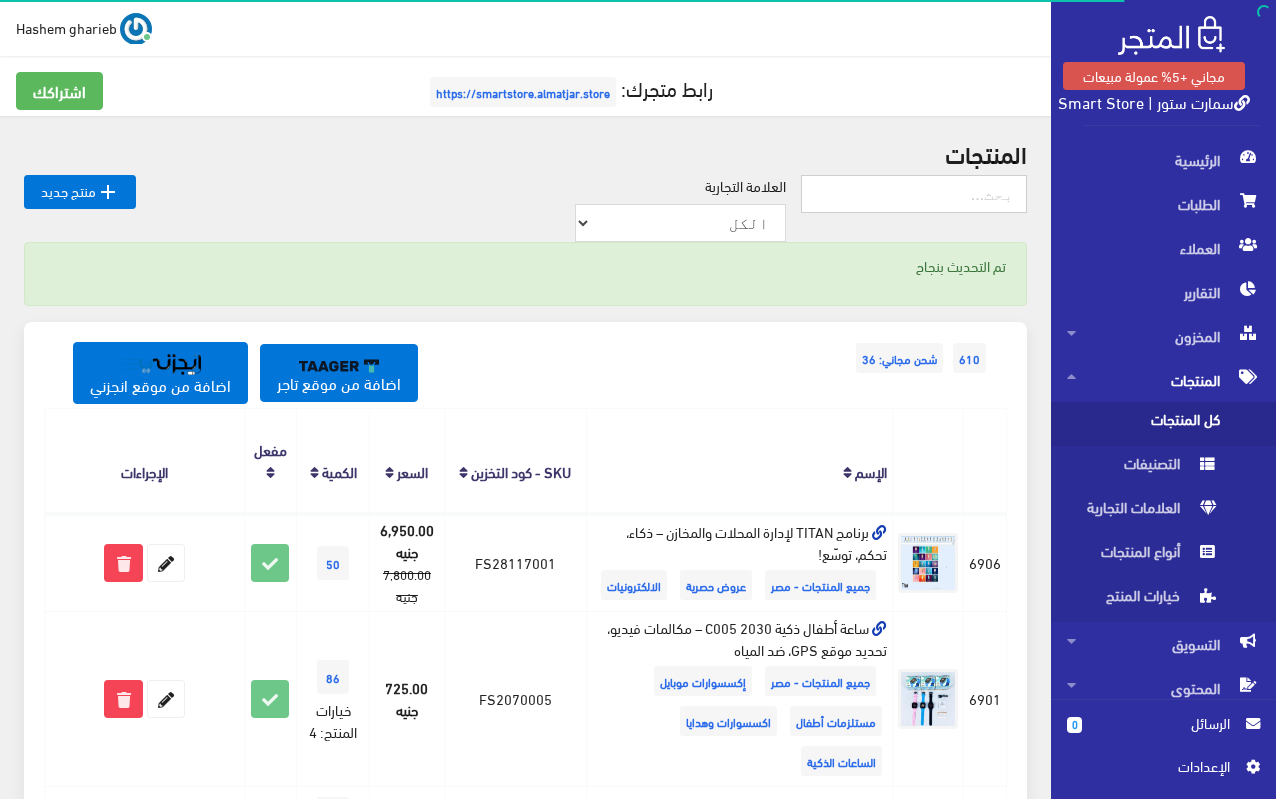click at bounding box center (914, 194) 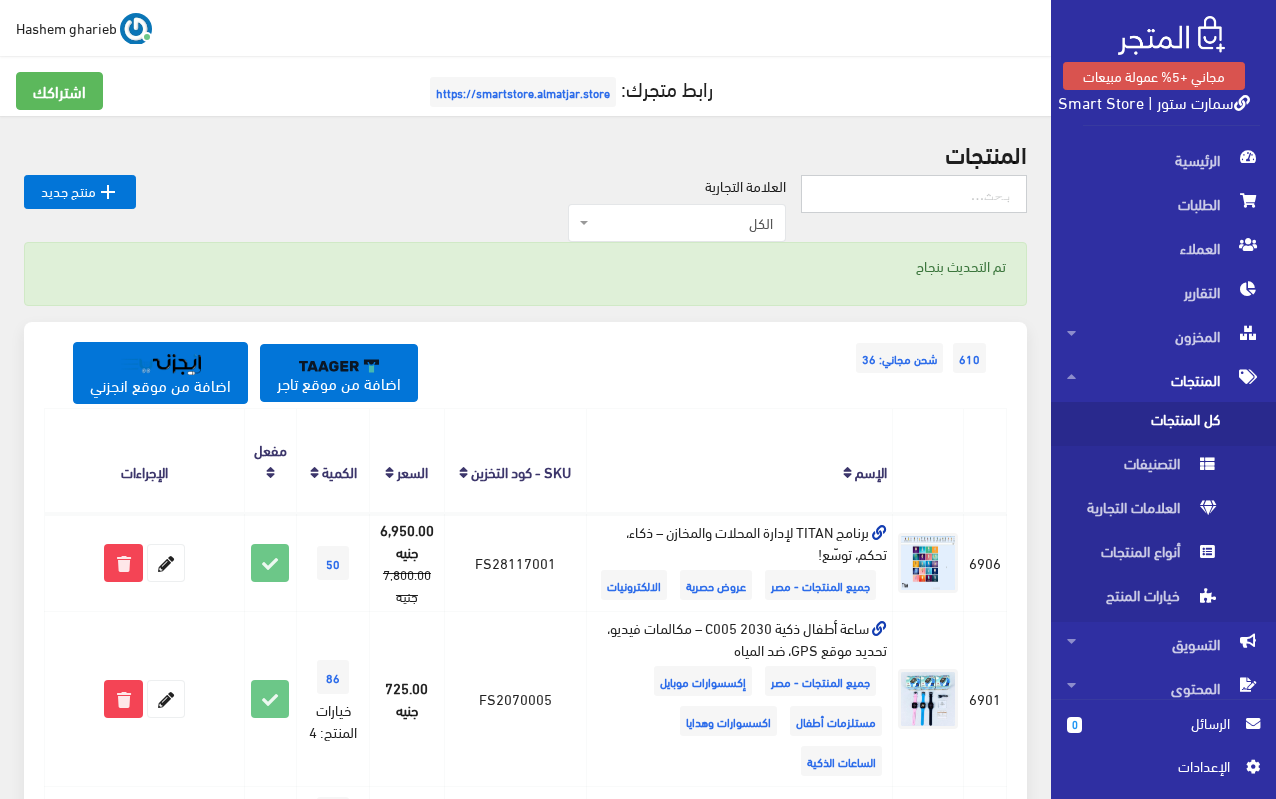 type on "nabi" 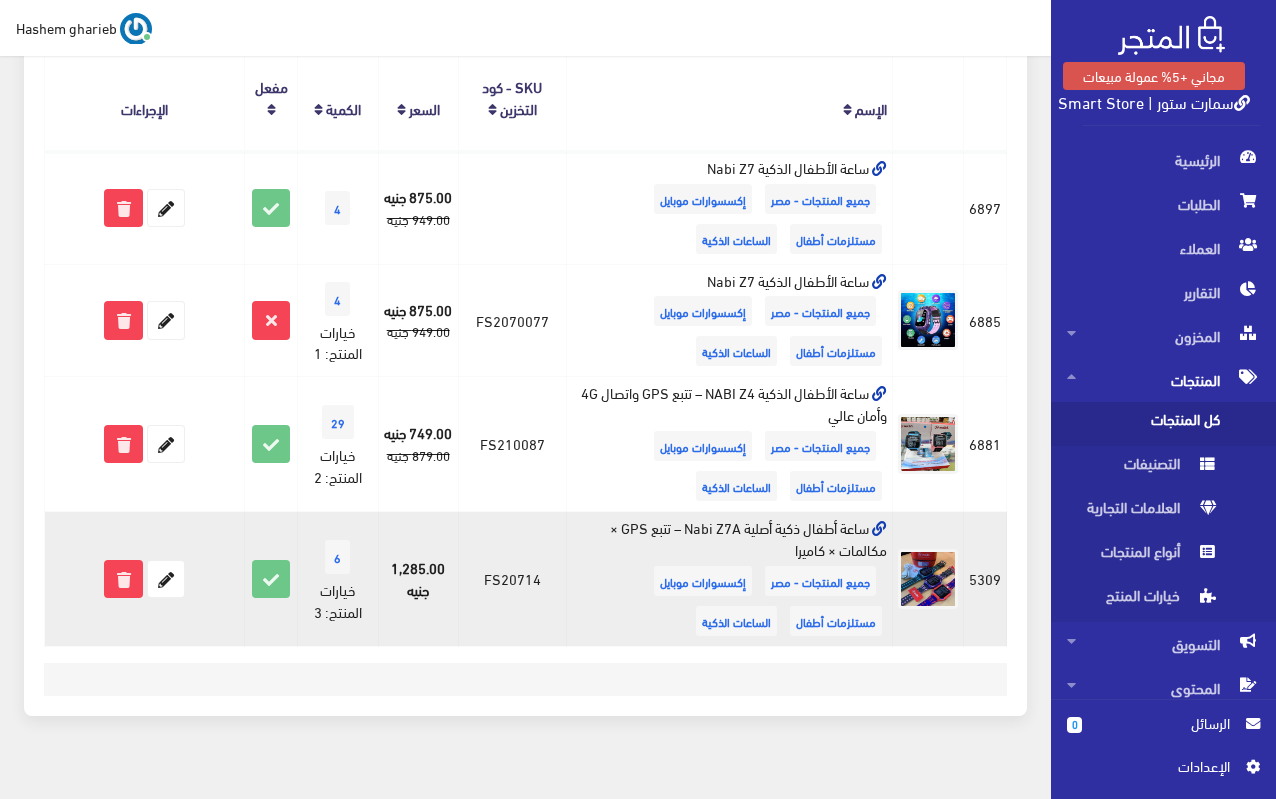 scroll, scrollTop: 311, scrollLeft: 0, axis: vertical 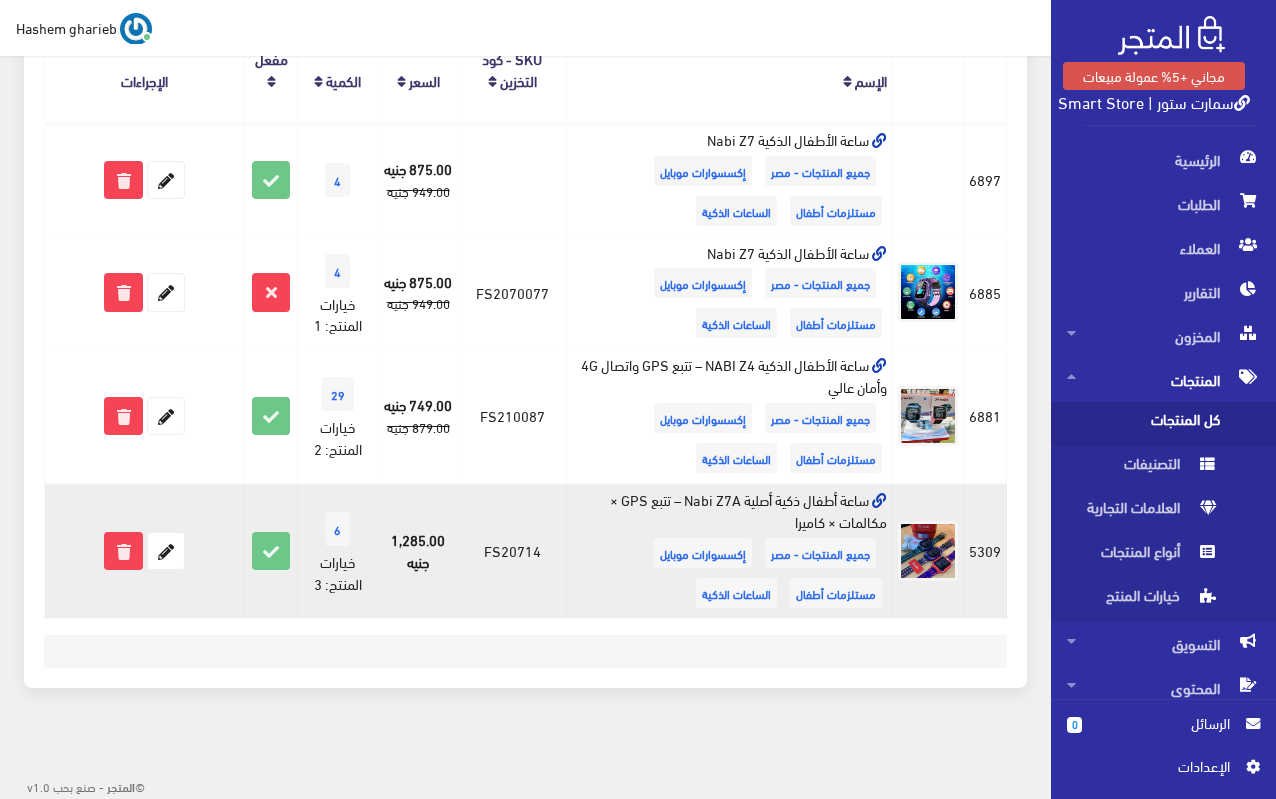 click at bounding box center (879, 501) 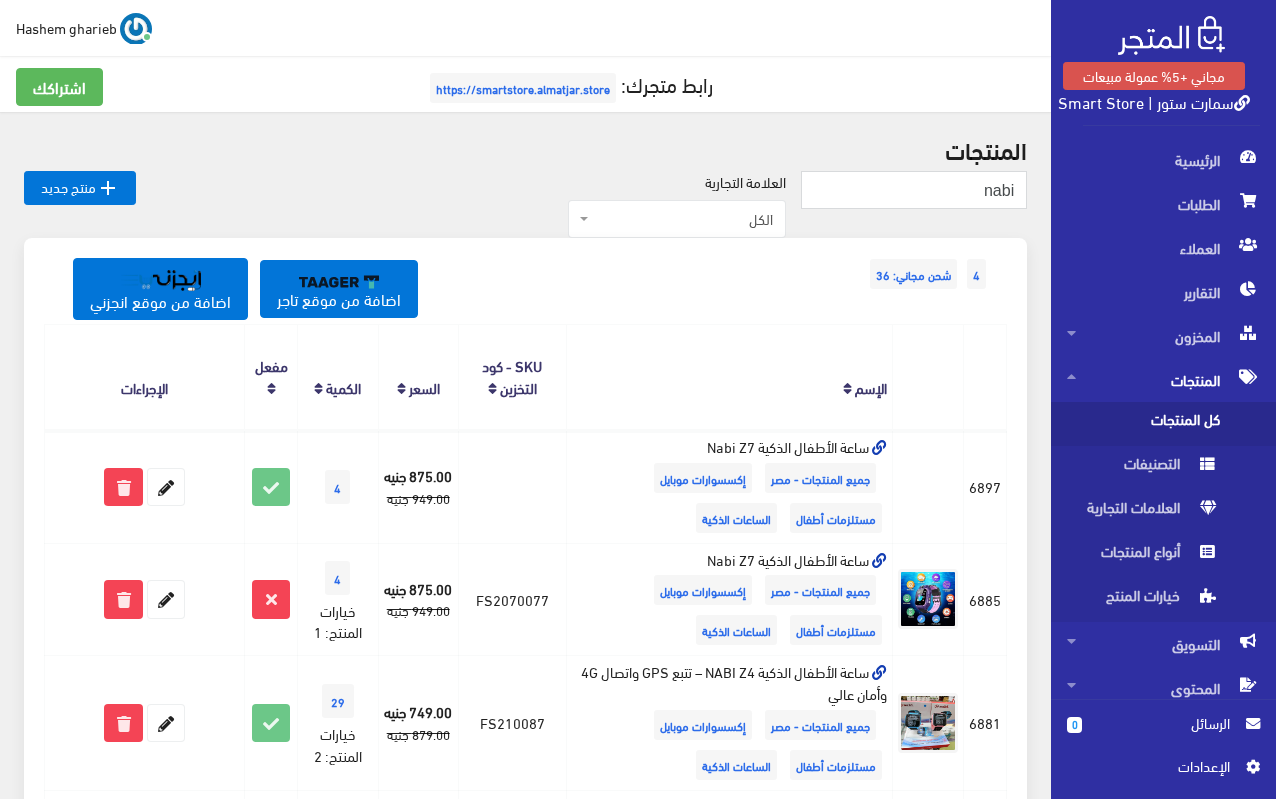 scroll, scrollTop: 0, scrollLeft: 0, axis: both 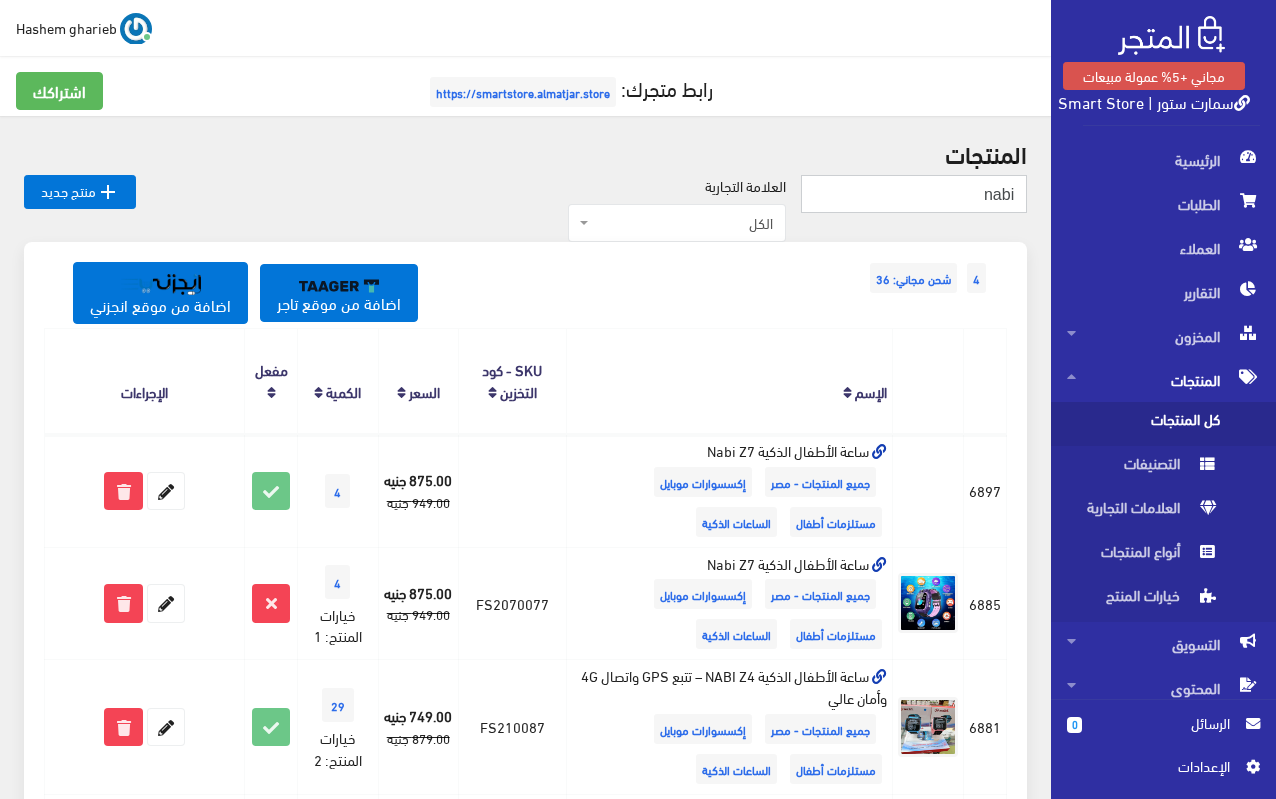 drag, startPoint x: 926, startPoint y: 199, endPoint x: 1039, endPoint y: 196, distance: 113.03982 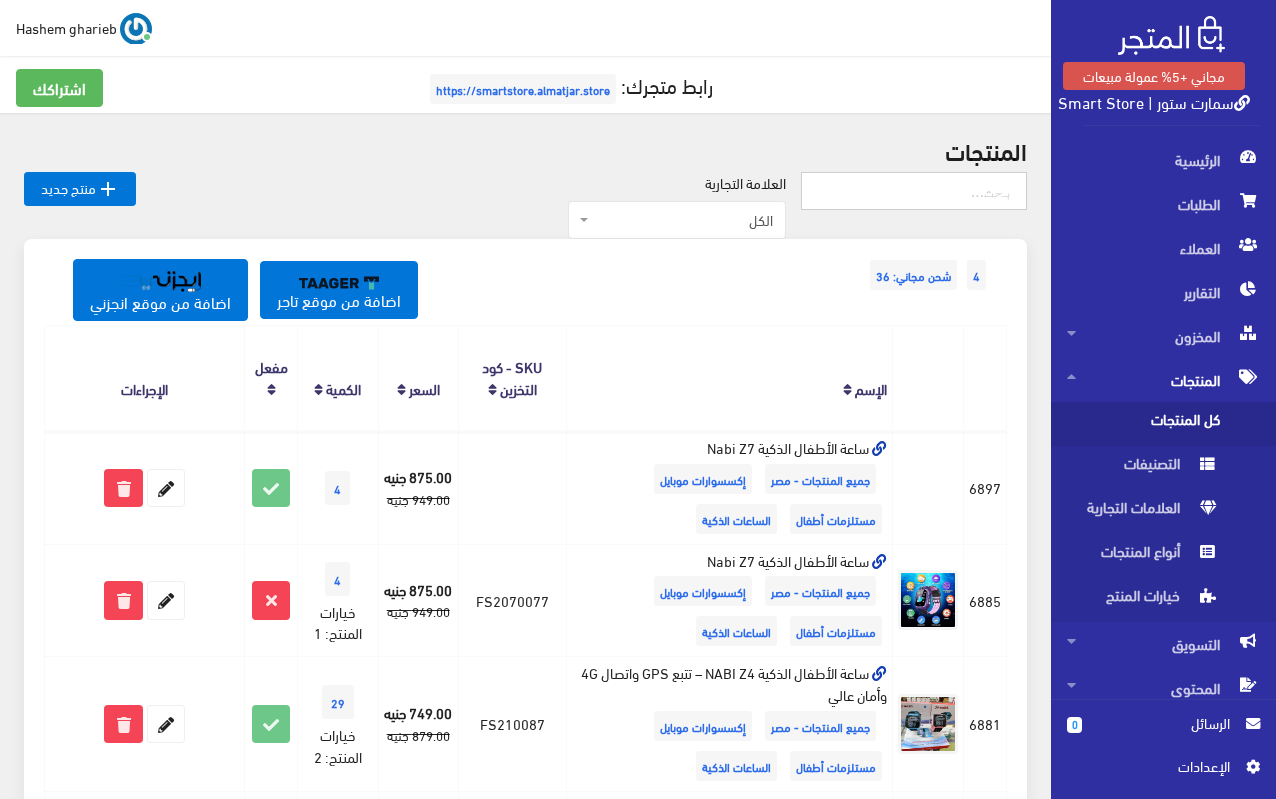 scroll, scrollTop: 0, scrollLeft: 0, axis: both 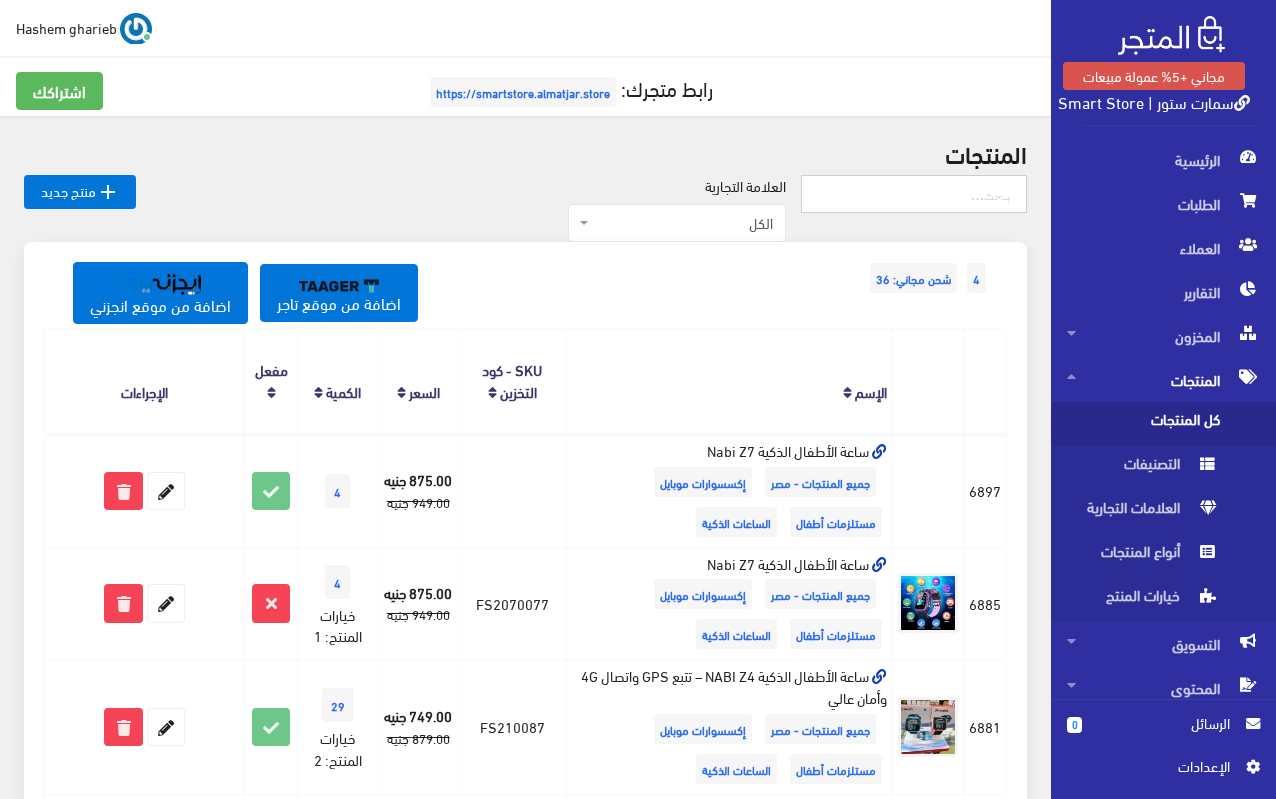 type 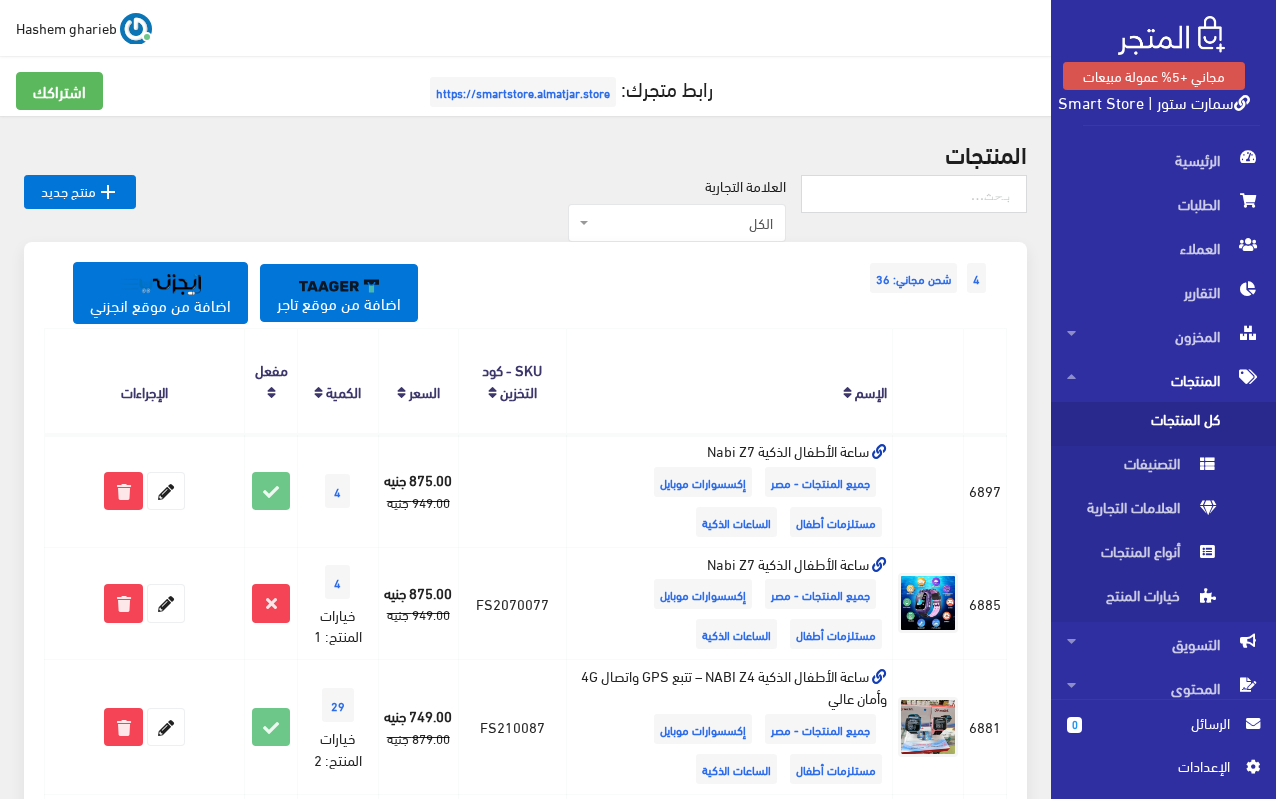 click on "كل المنتجات" at bounding box center (1143, 424) 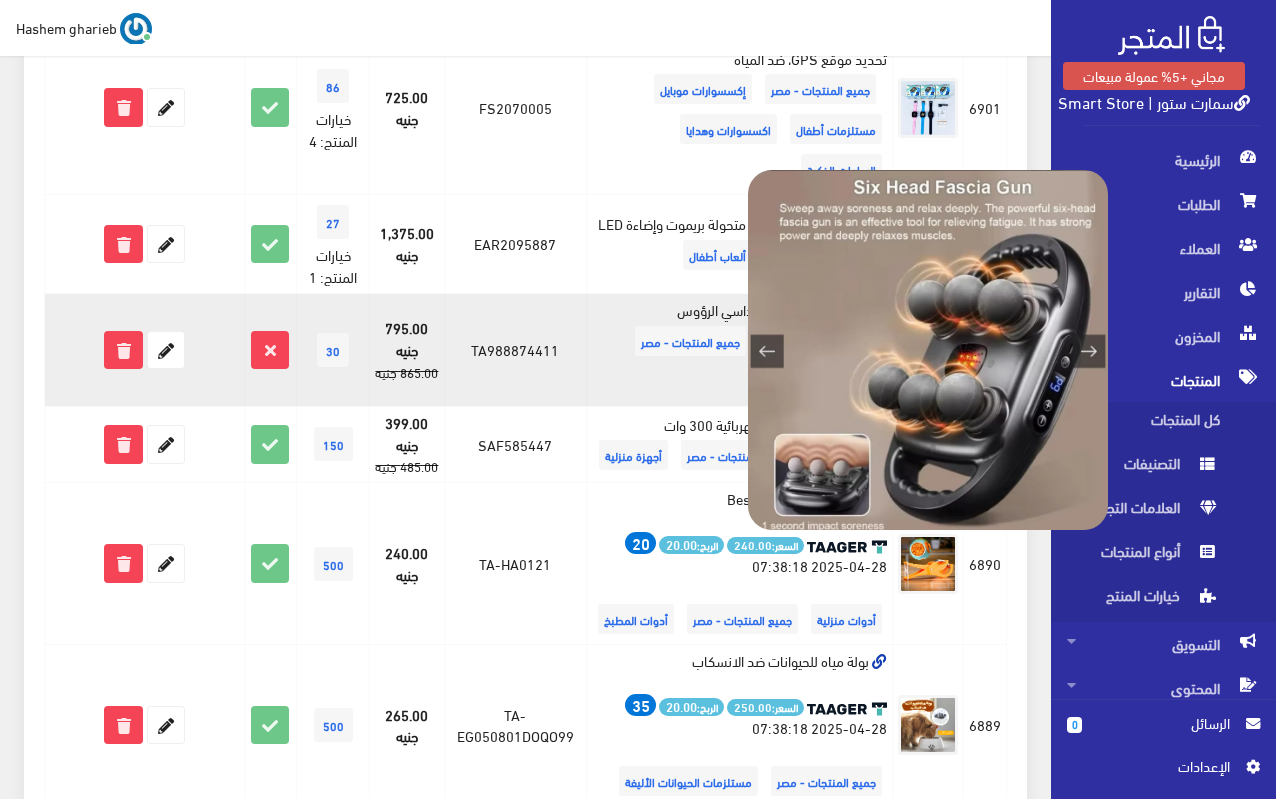 scroll, scrollTop: 500, scrollLeft: 0, axis: vertical 